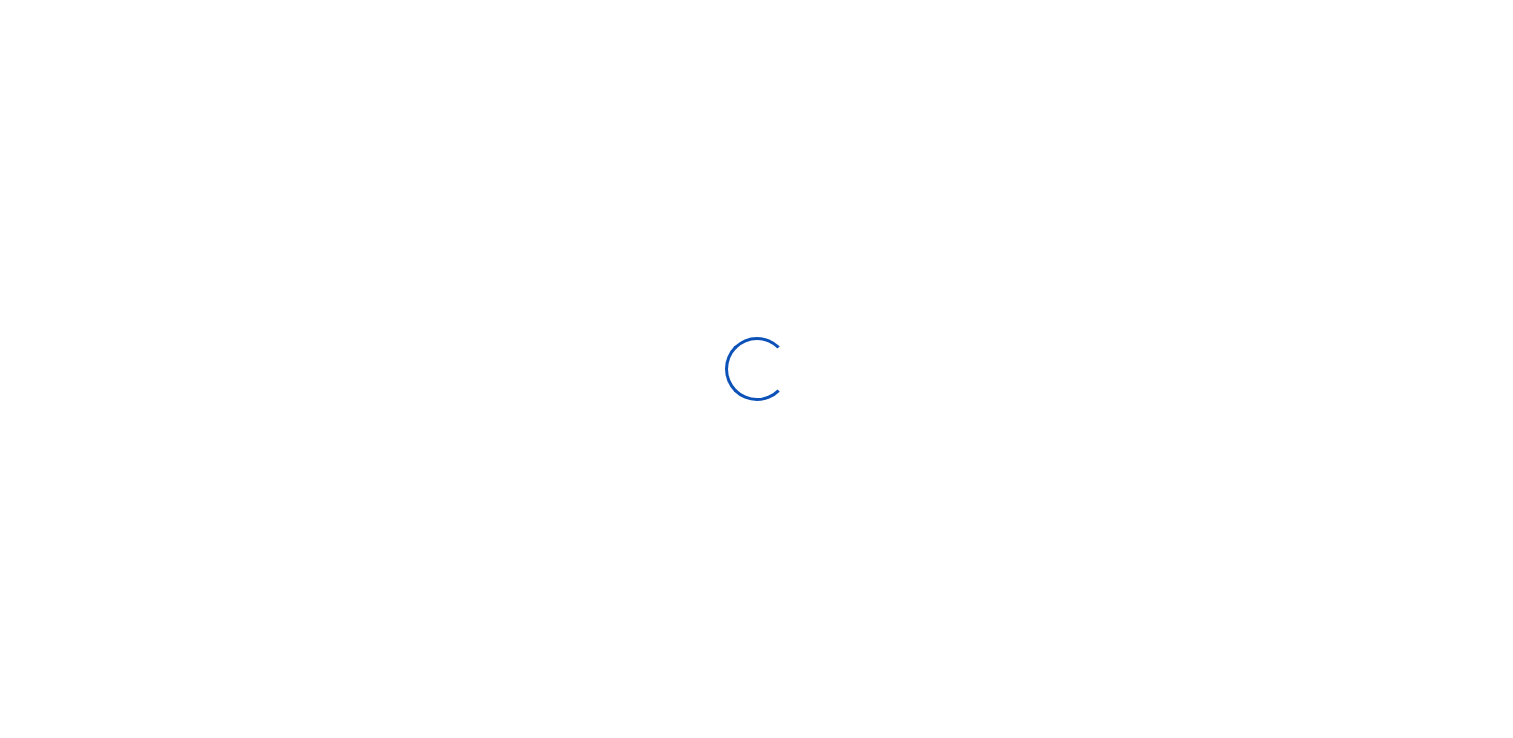 scroll, scrollTop: 0, scrollLeft: 0, axis: both 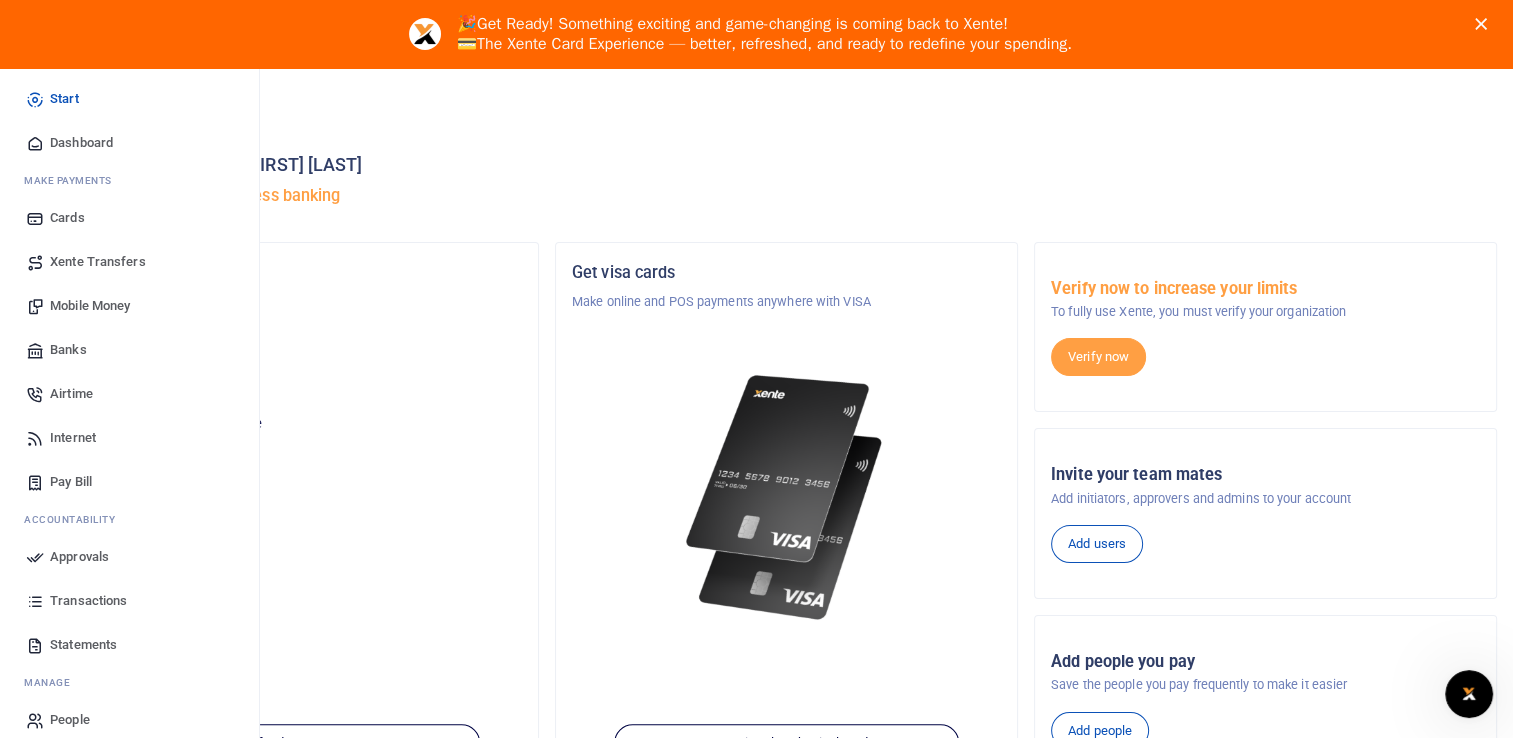 click on "Mobile Money" at bounding box center (90, 306) 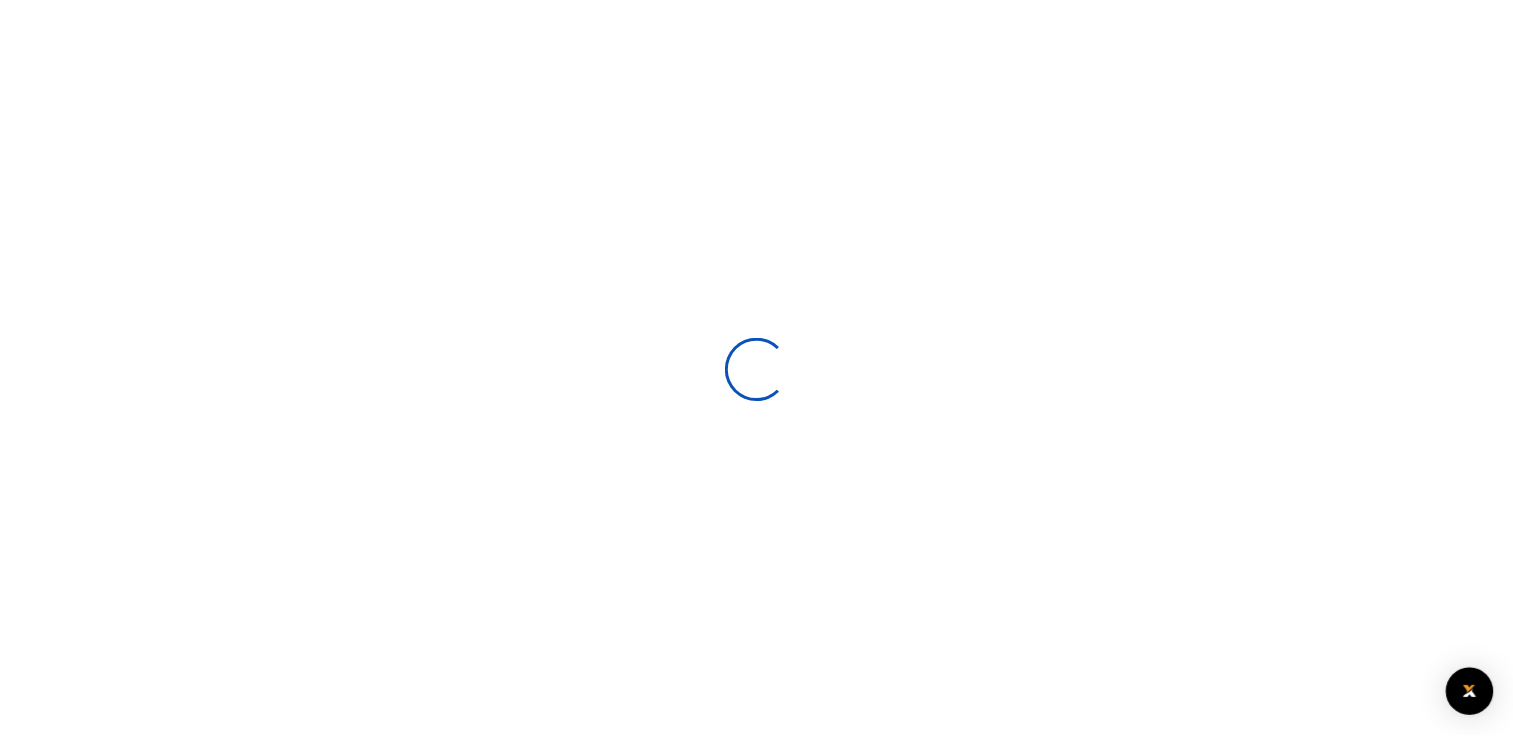 scroll, scrollTop: 0, scrollLeft: 0, axis: both 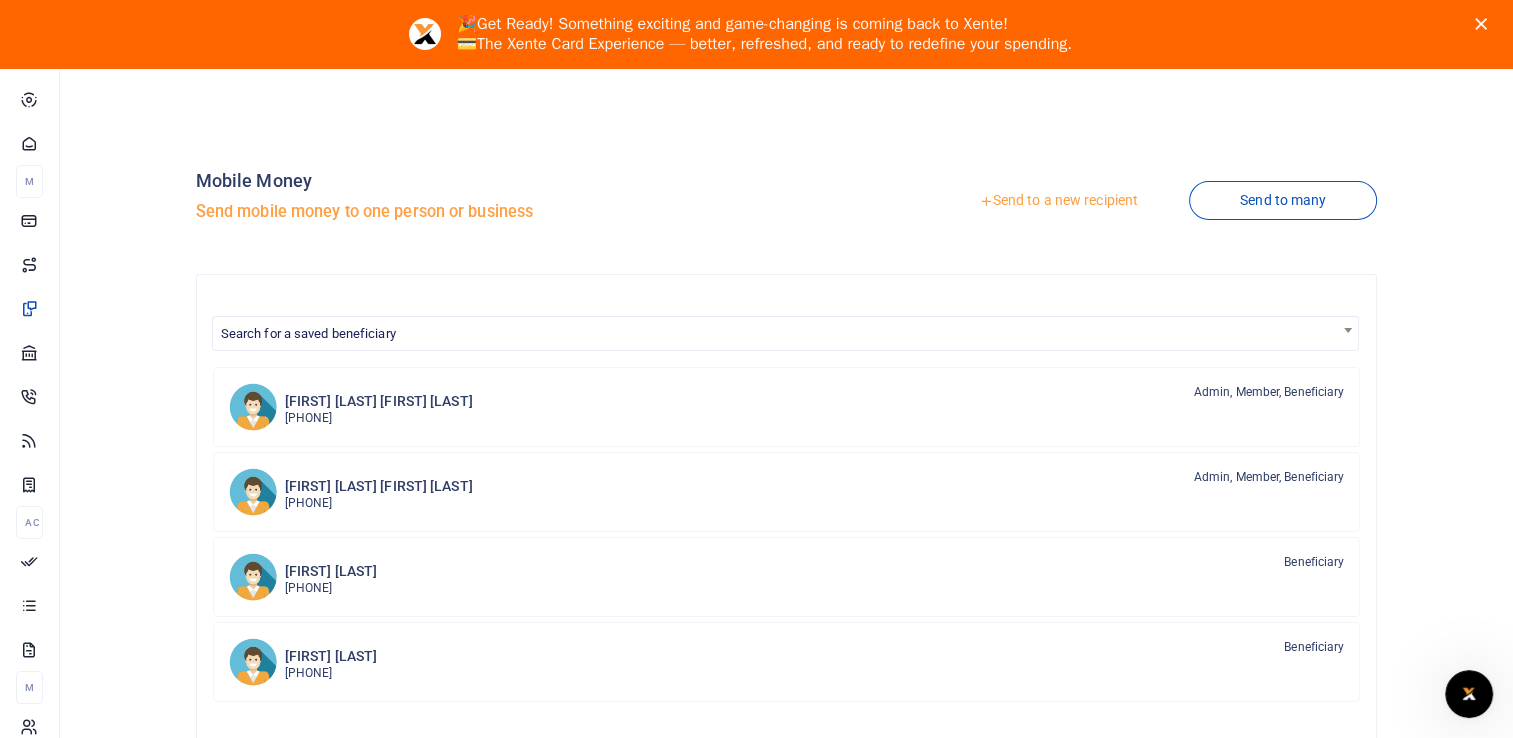 click on "Send to a new recipient" at bounding box center (1058, 201) 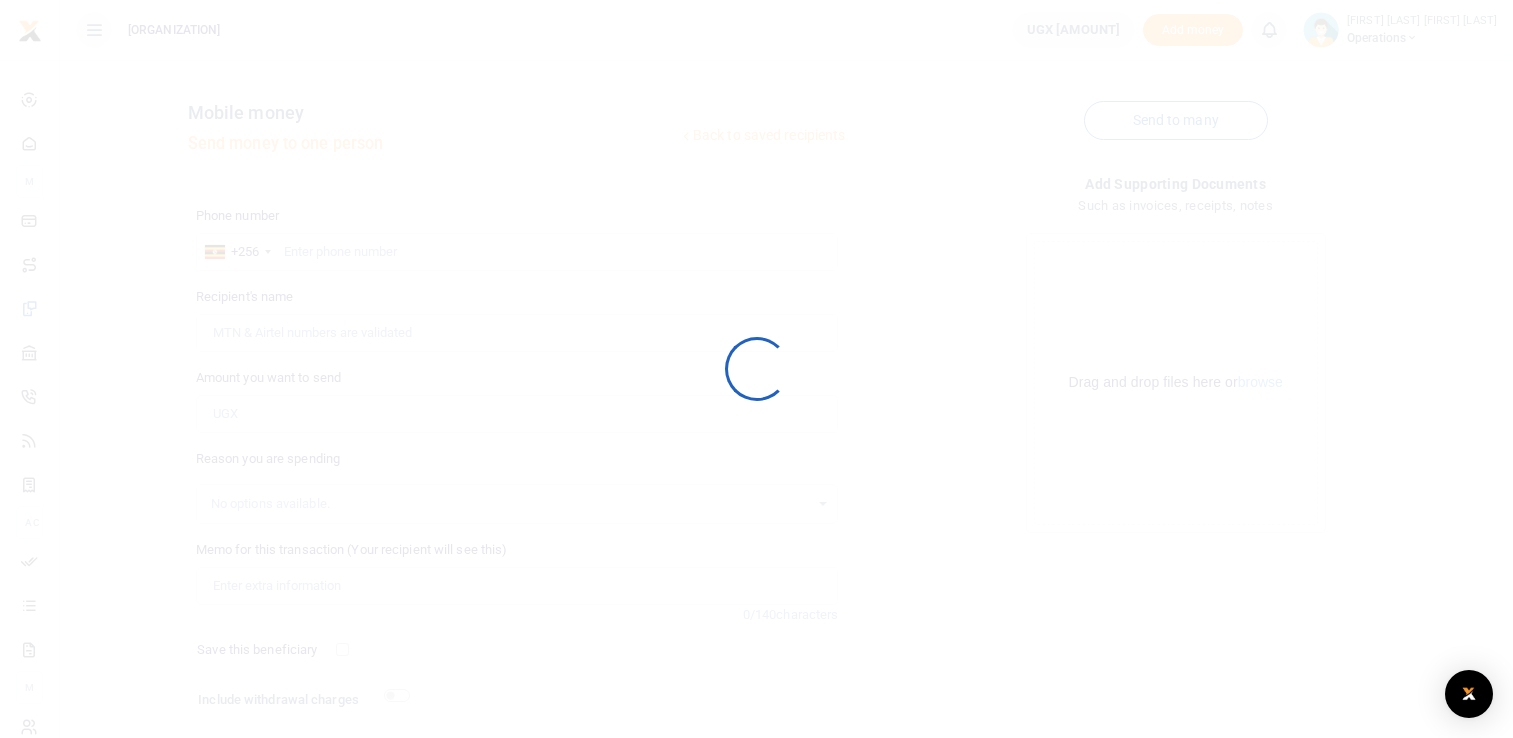 scroll, scrollTop: 0, scrollLeft: 0, axis: both 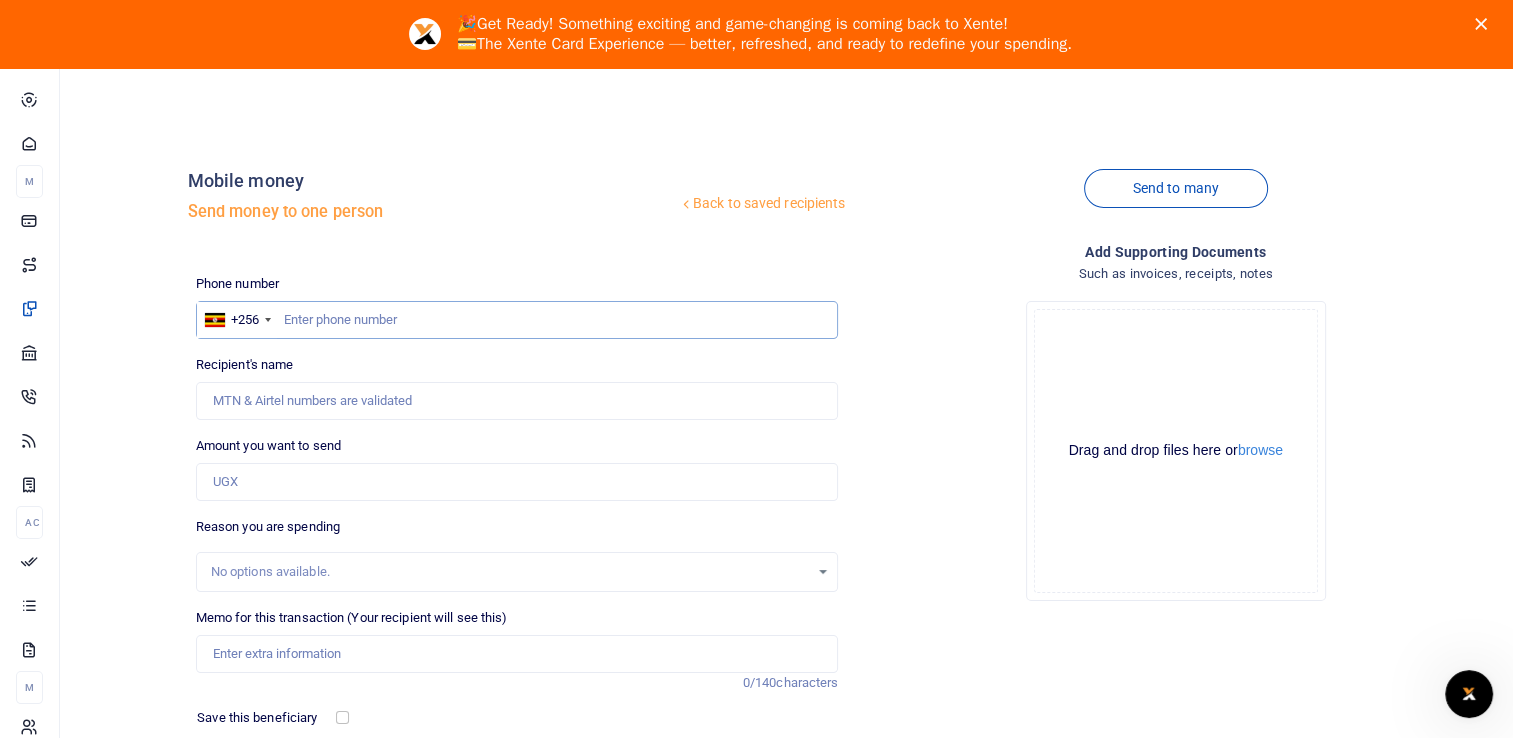 click at bounding box center (517, 320) 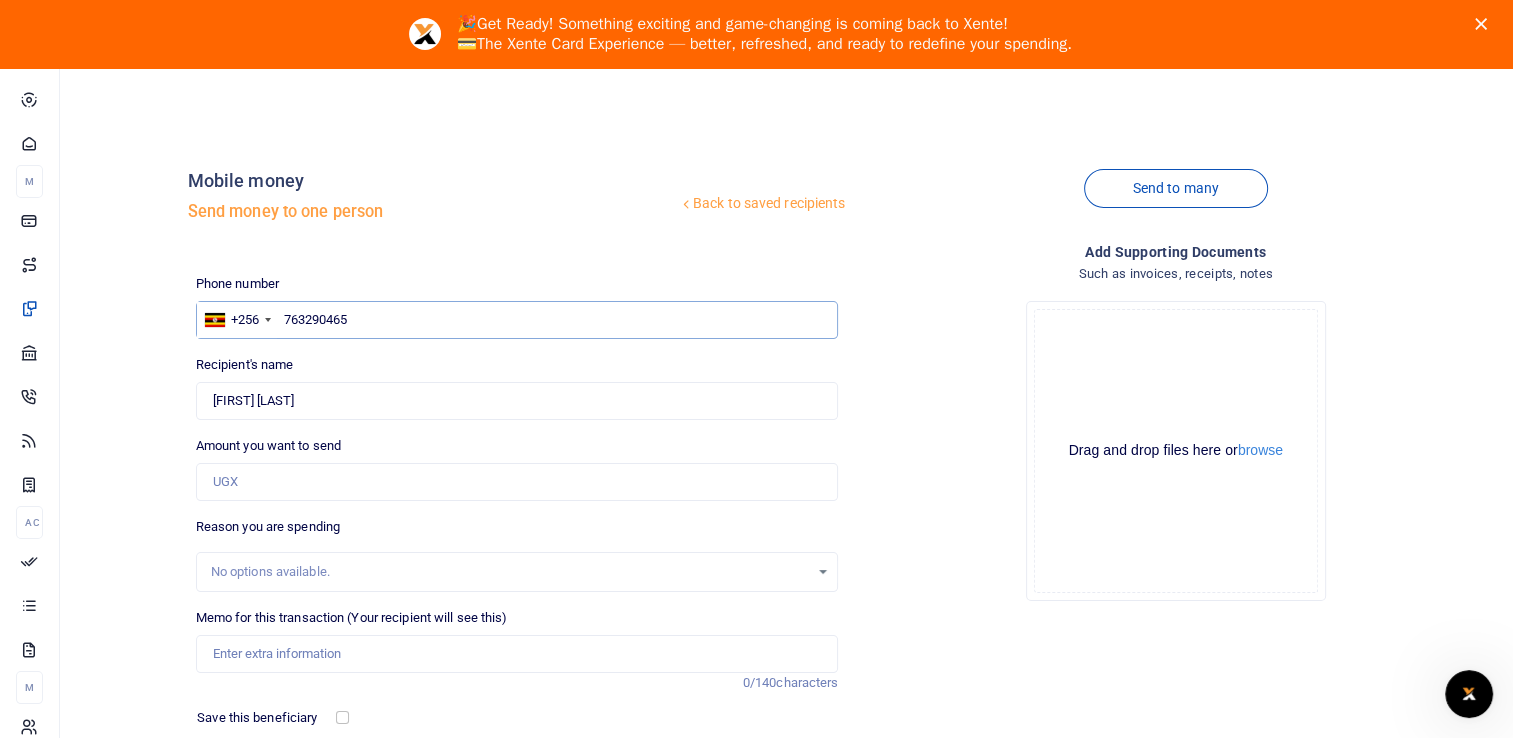 type on "763290465" 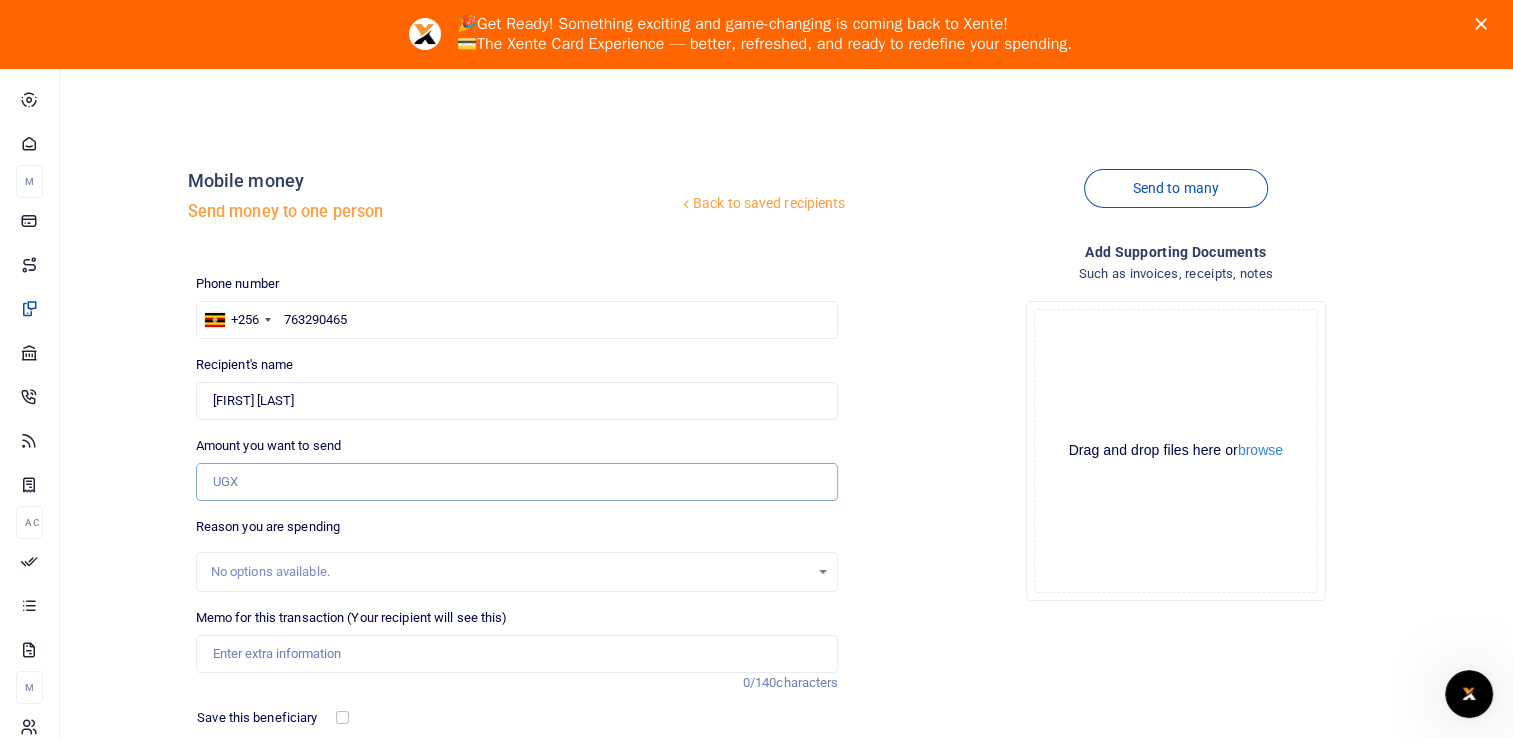 click on "Amount you want to send" at bounding box center (517, 482) 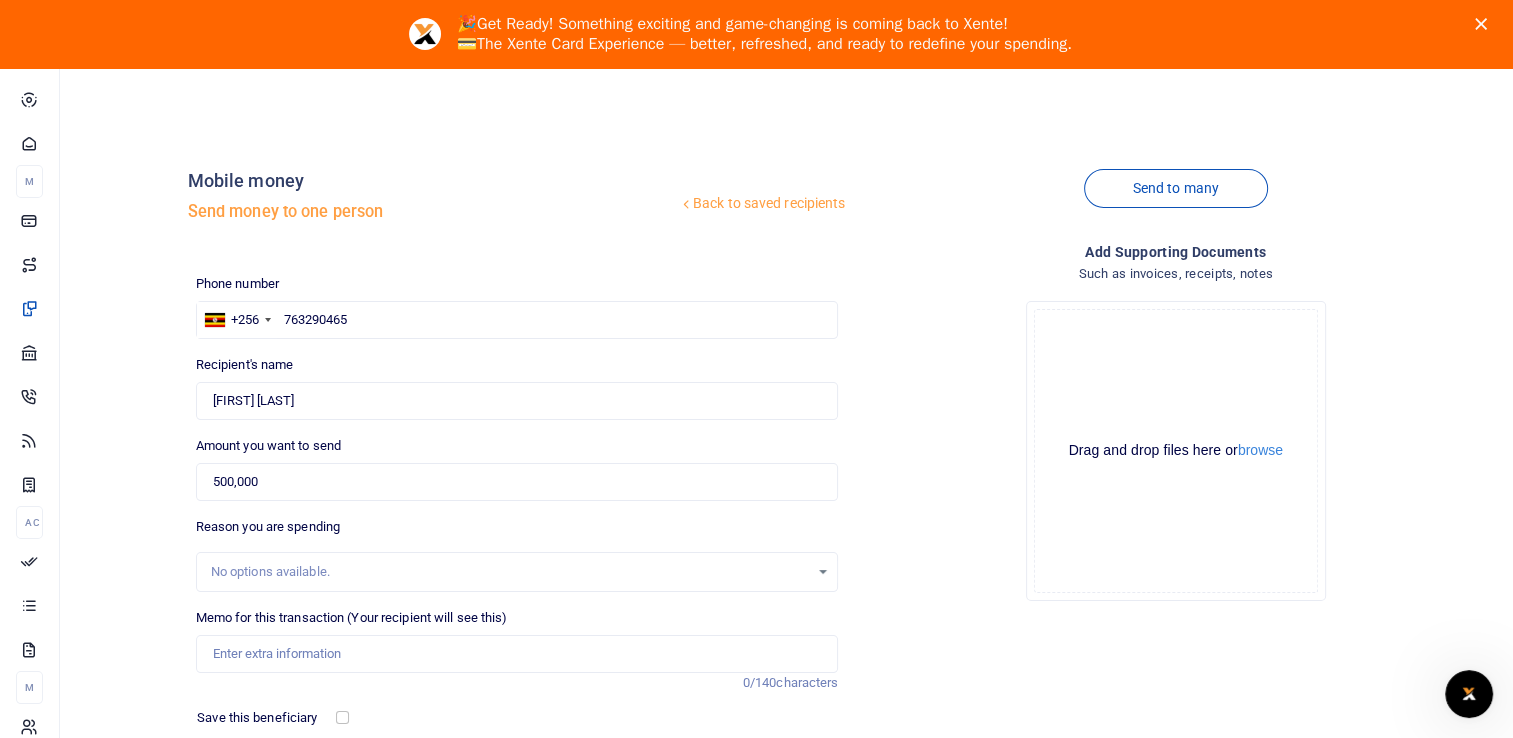 click on "No options available." at bounding box center [517, 572] 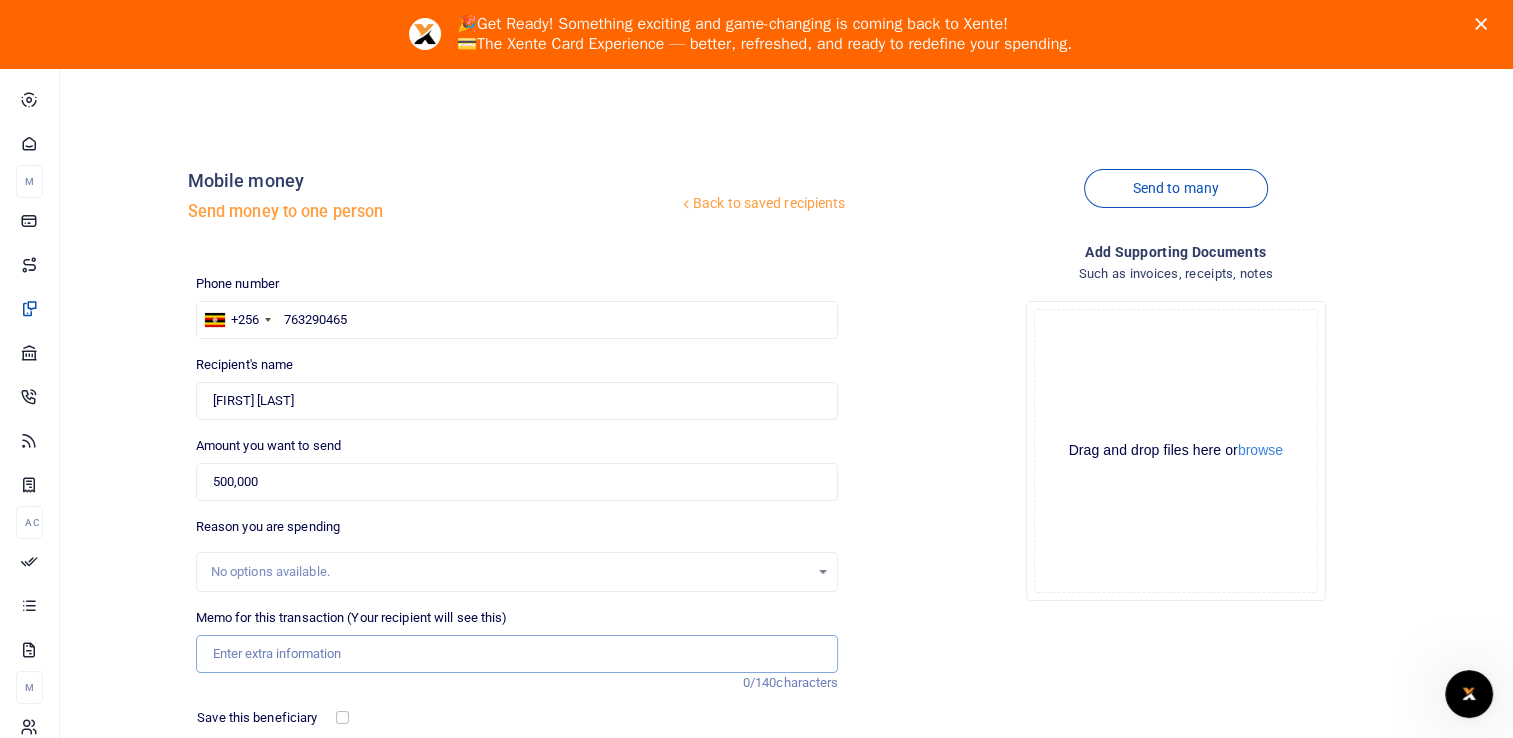 click on "Memo for this transaction (Your recipient will see this)" at bounding box center [517, 654] 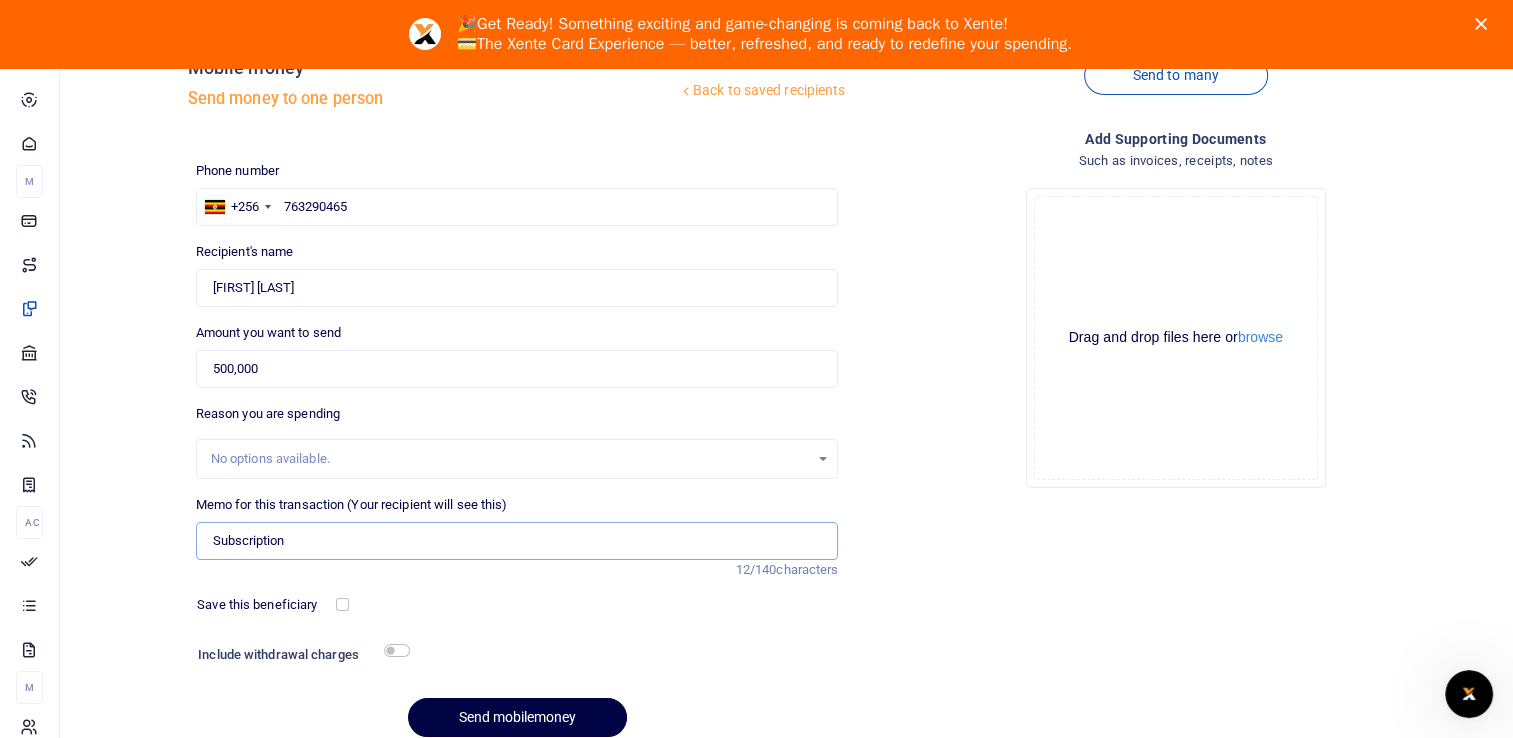 scroll, scrollTop: 132, scrollLeft: 0, axis: vertical 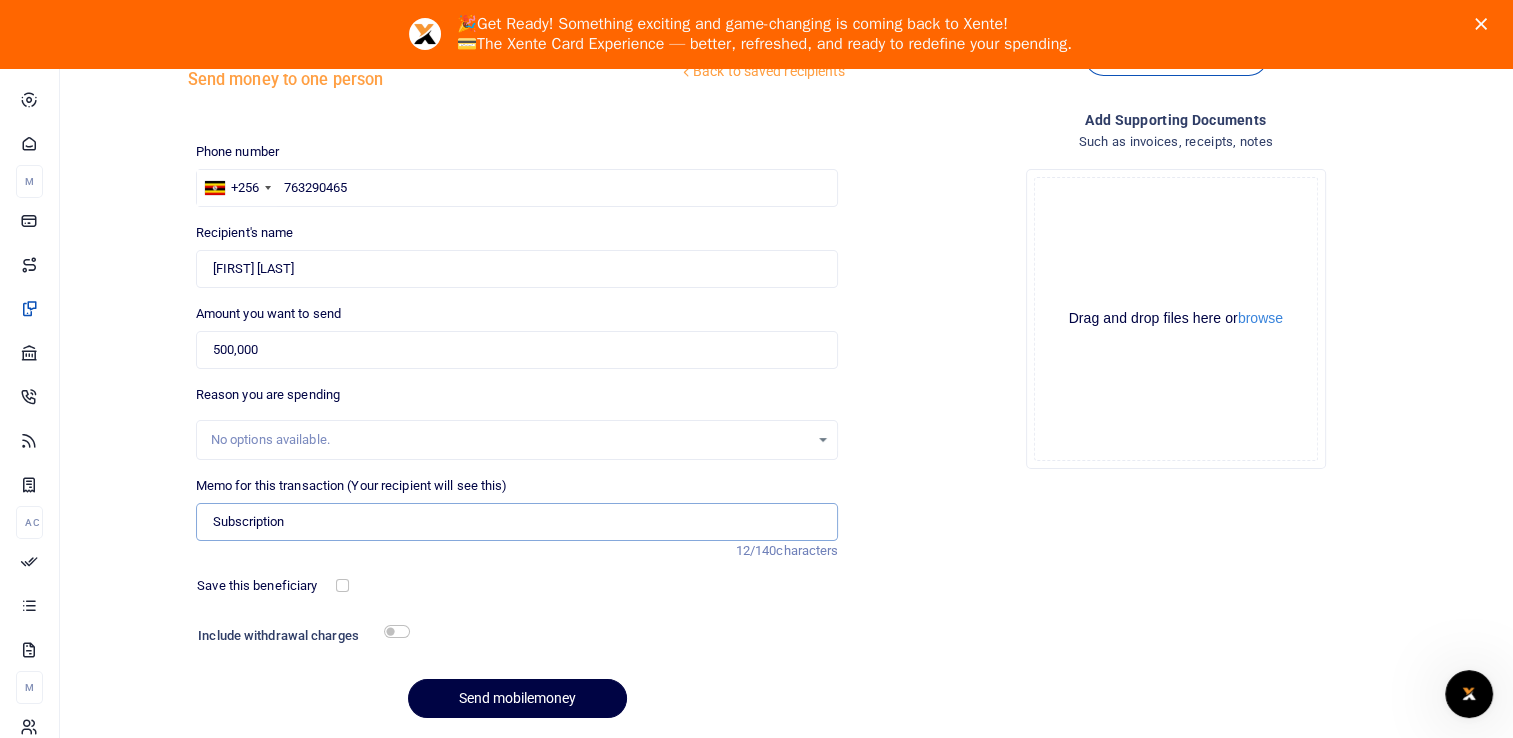 type on "Subscription" 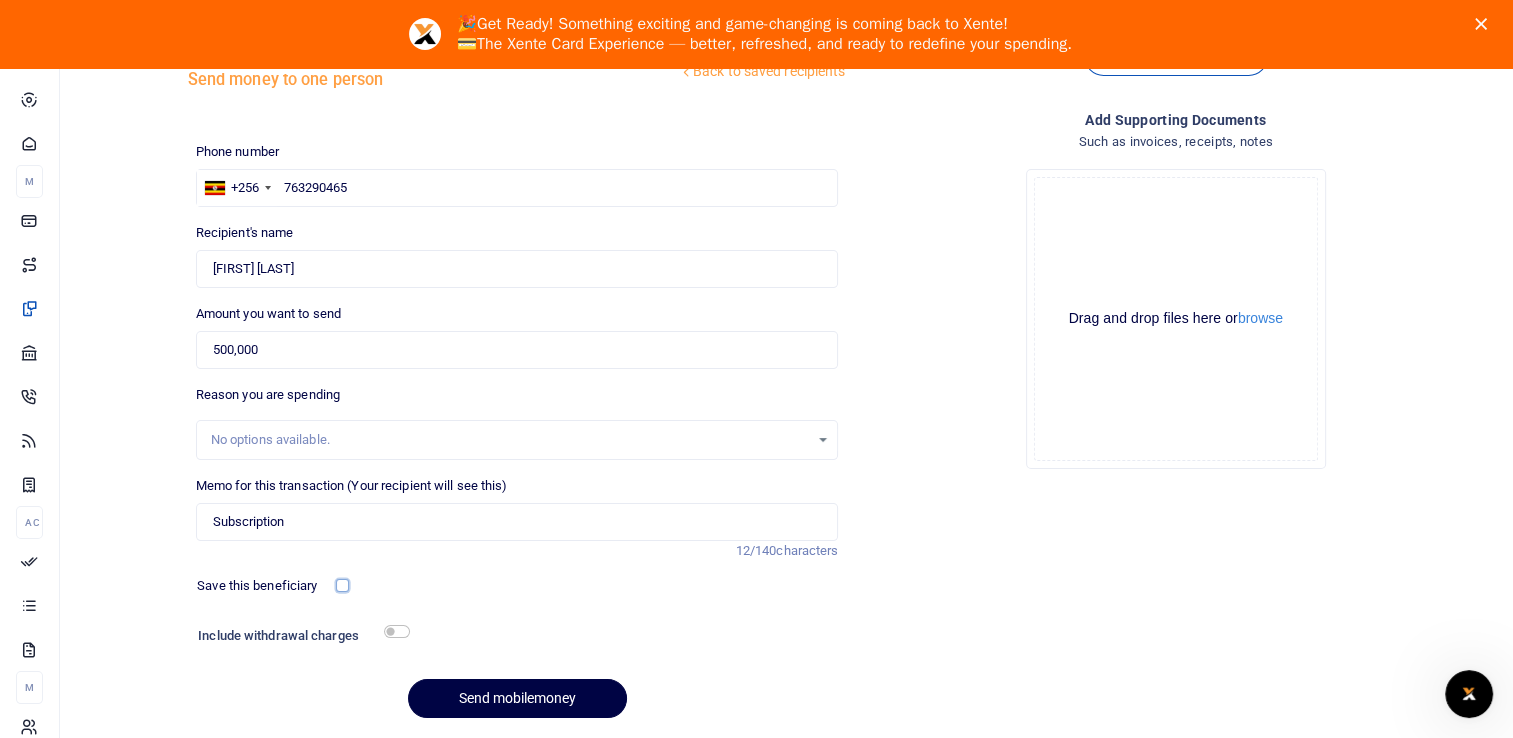 click at bounding box center [342, 585] 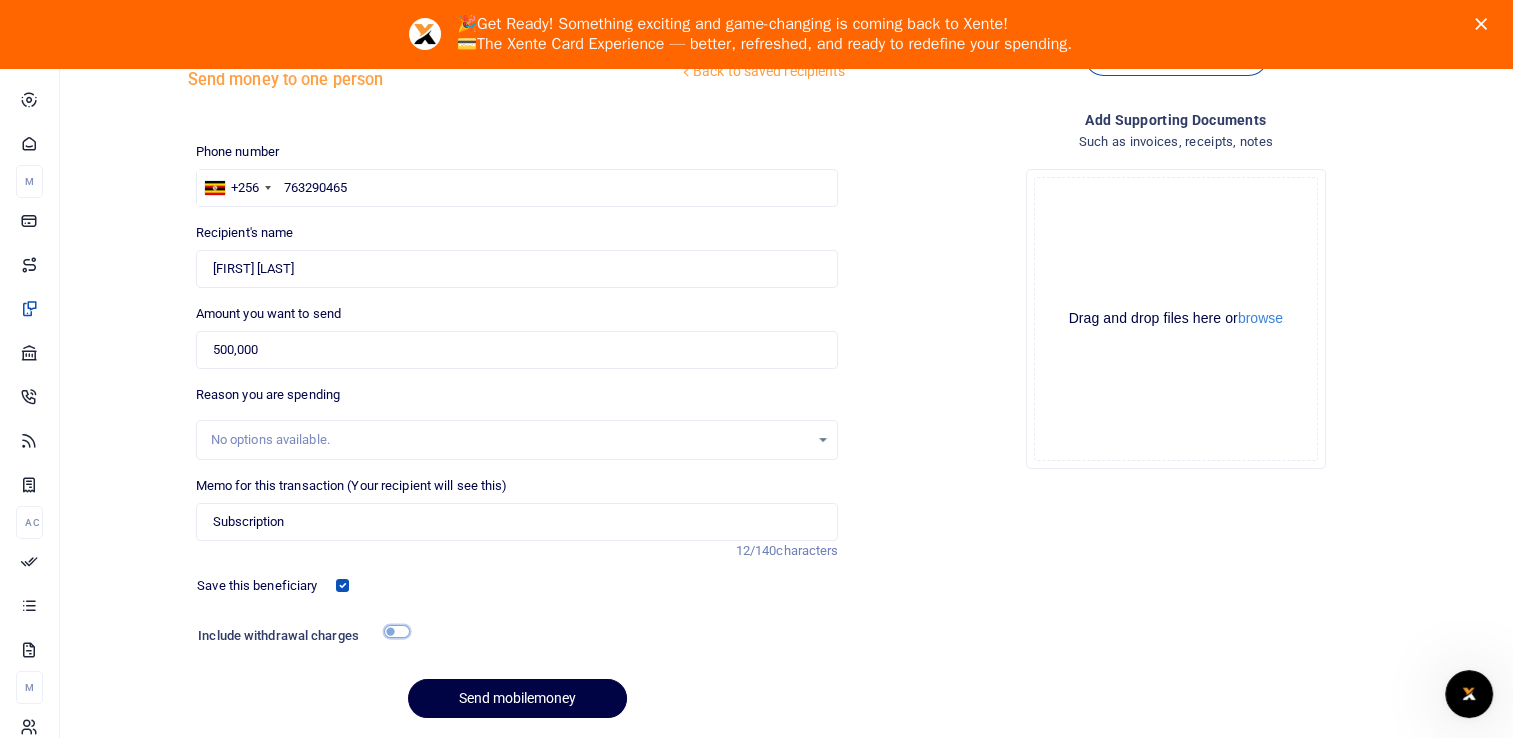 click at bounding box center [397, 631] 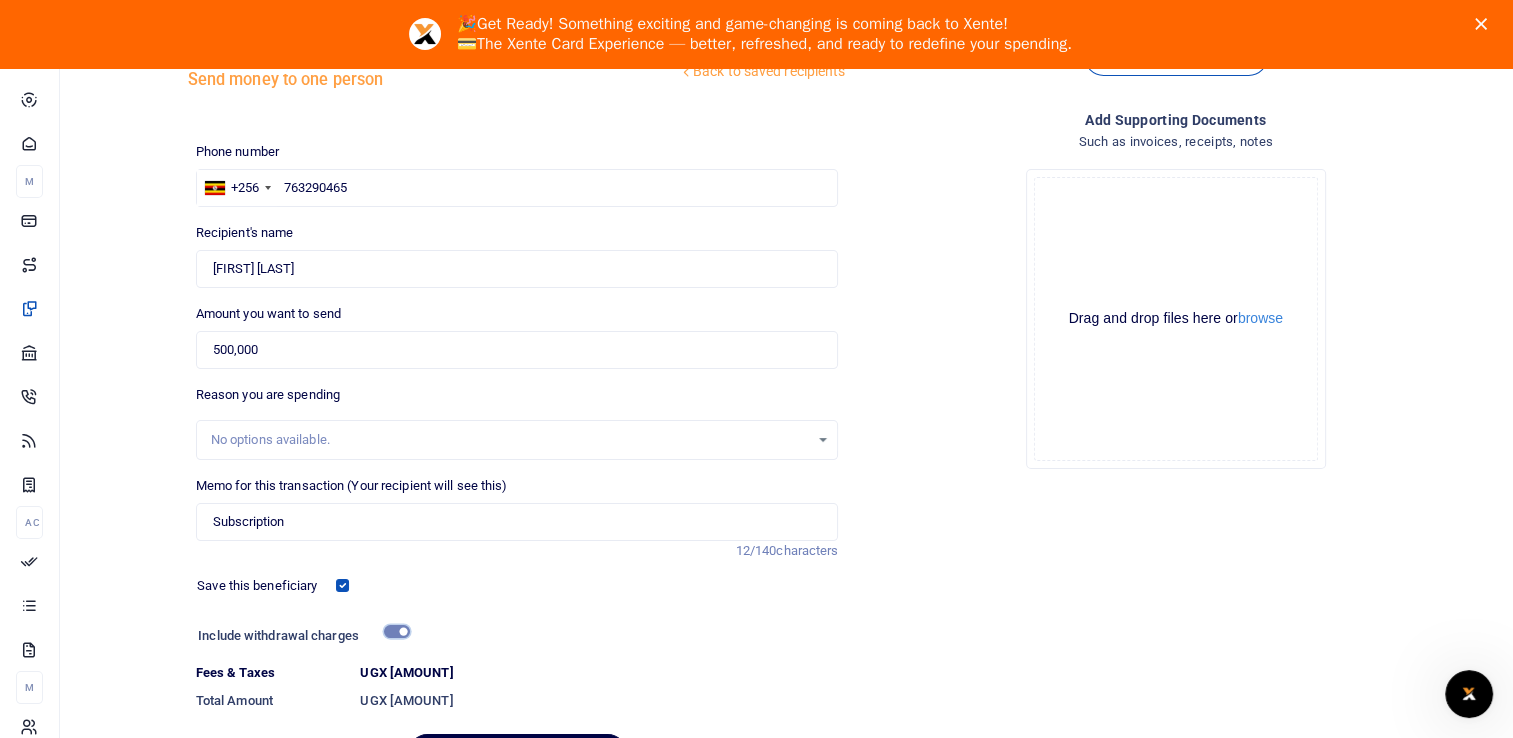 scroll, scrollTop: 250, scrollLeft: 0, axis: vertical 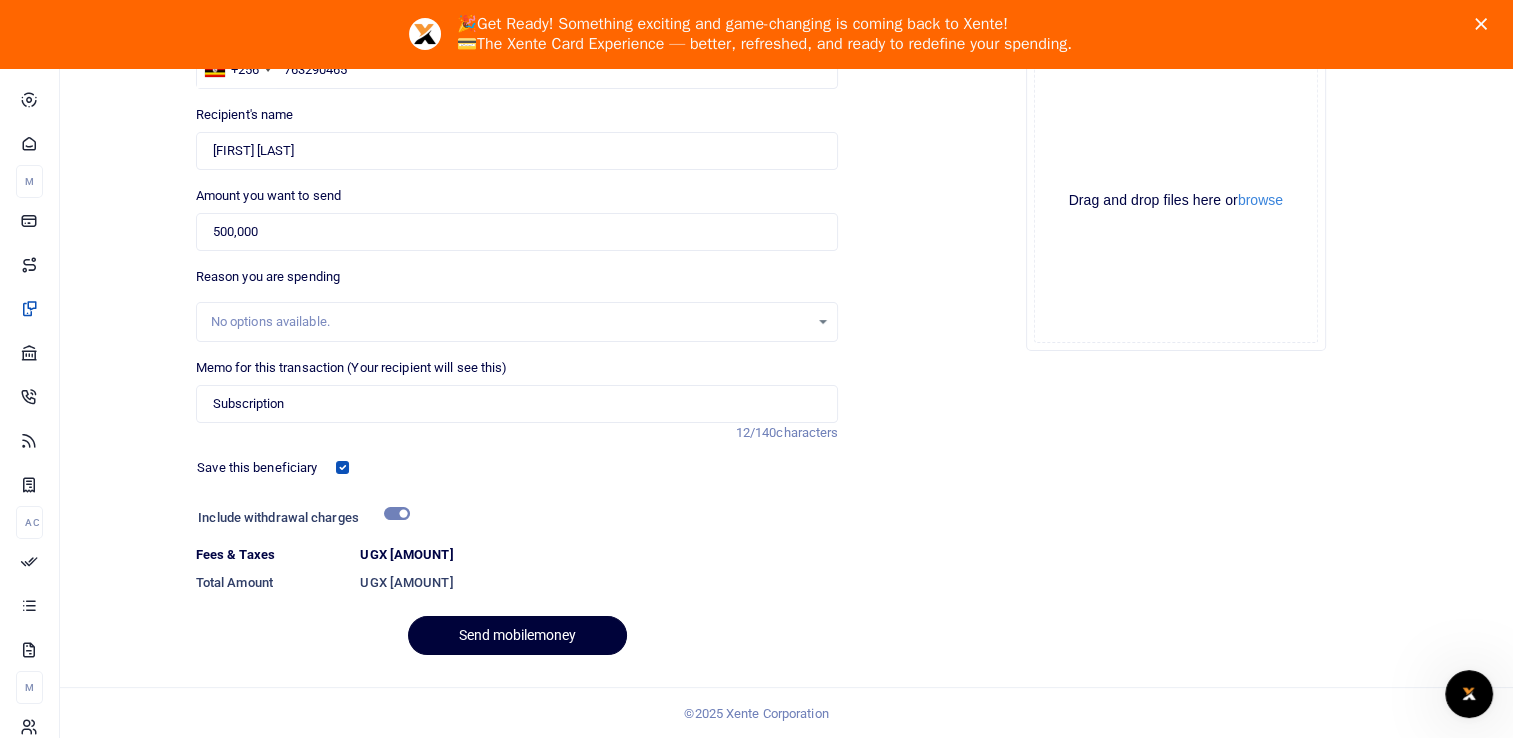 click on "Send mobilemoney" at bounding box center [517, 635] 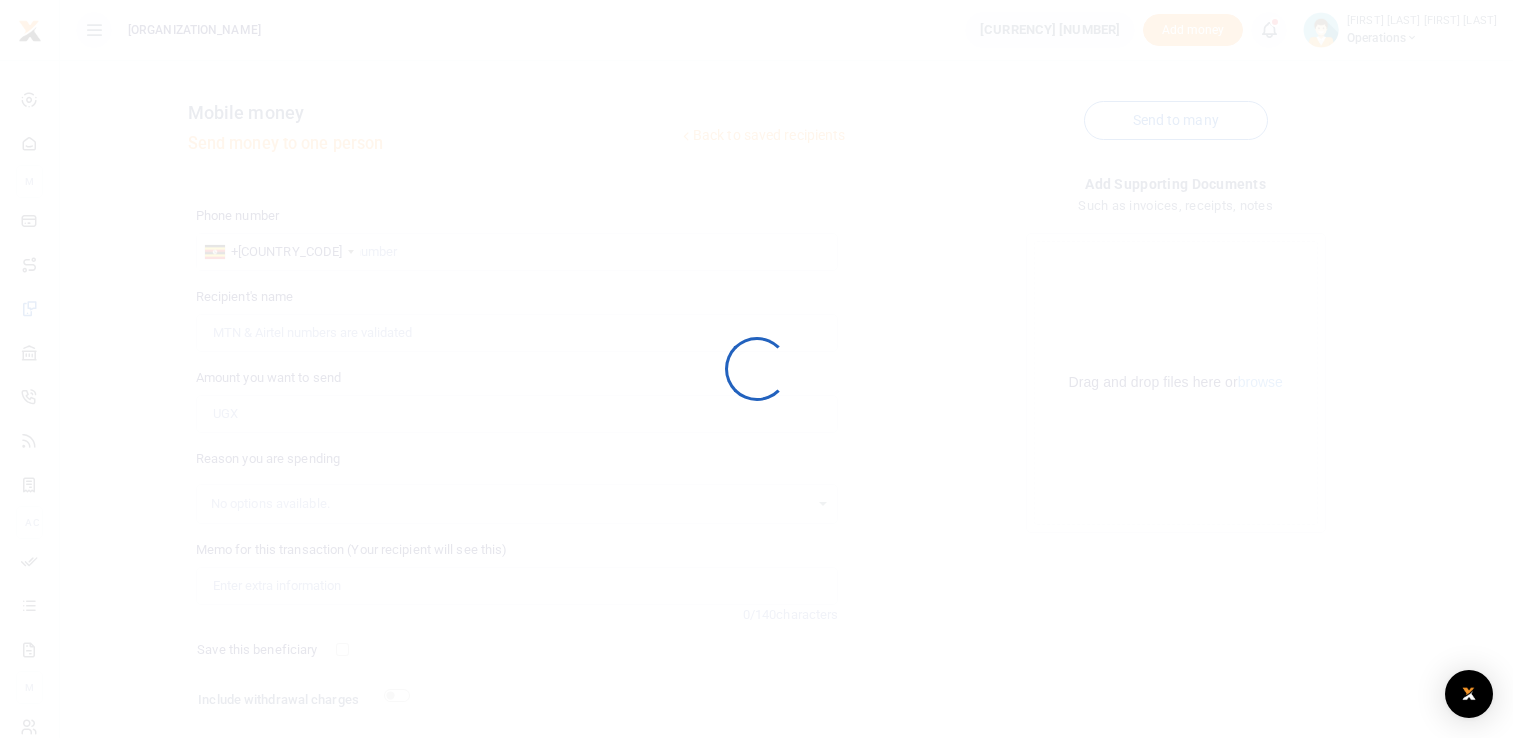 scroll, scrollTop: 127, scrollLeft: 0, axis: vertical 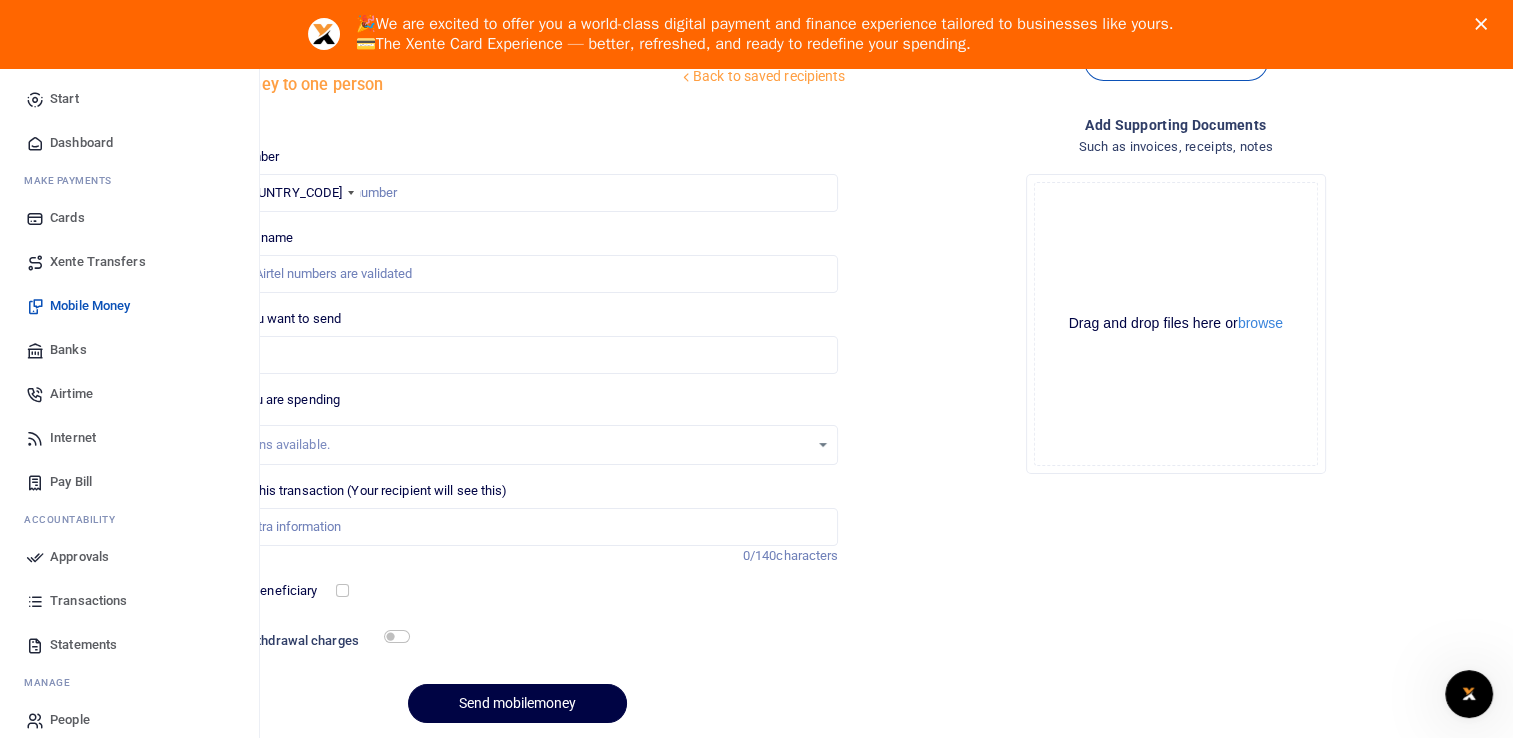 click on "Approvals" at bounding box center [79, 557] 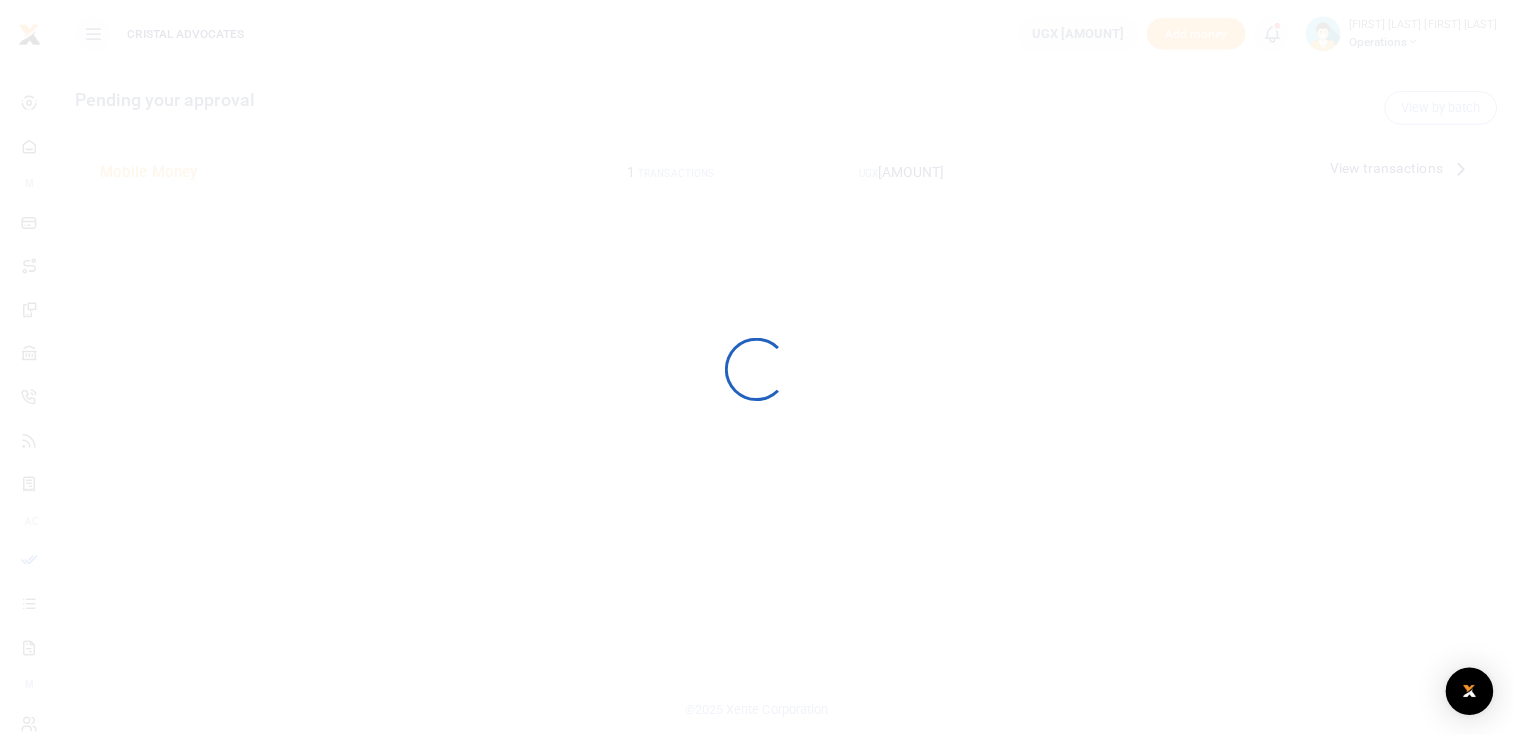 scroll, scrollTop: 0, scrollLeft: 0, axis: both 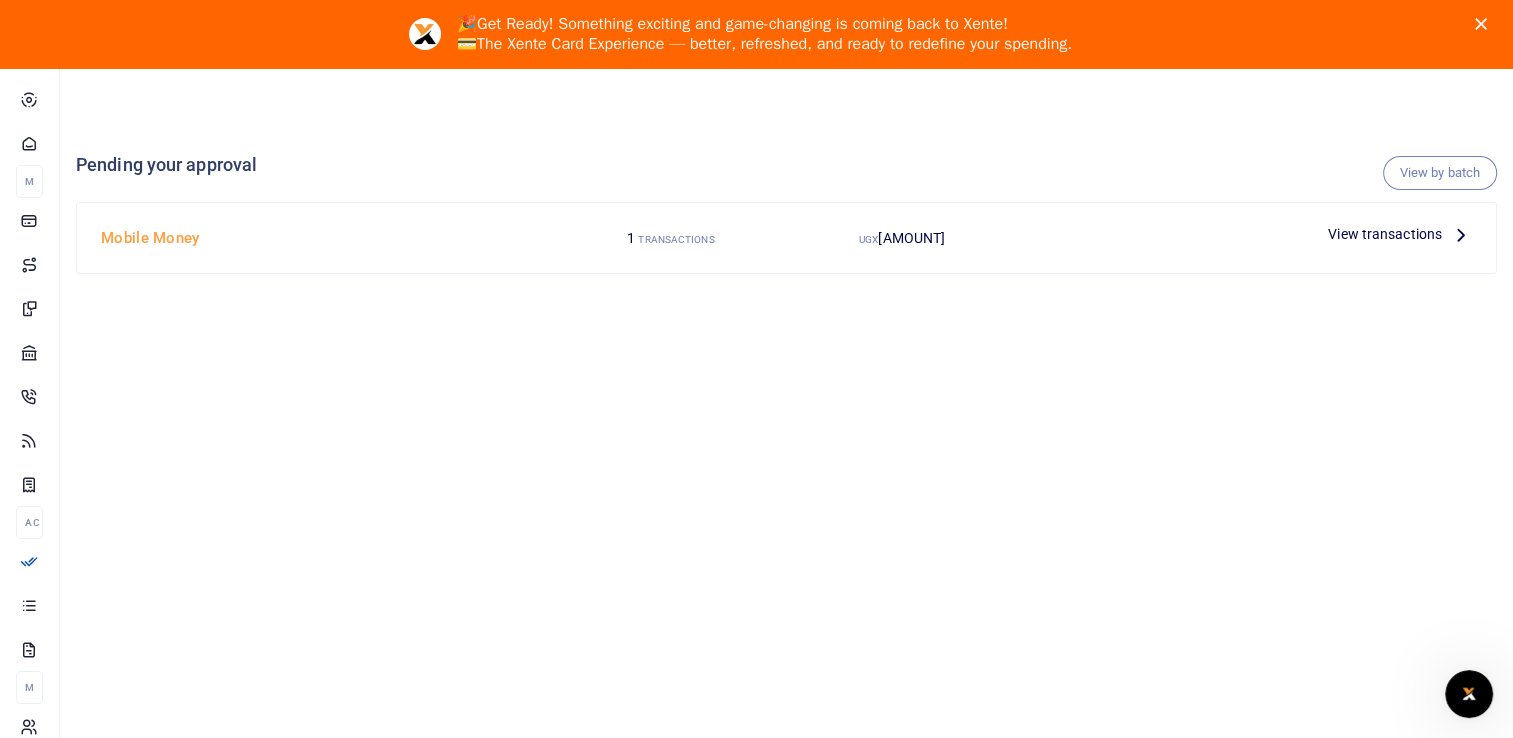 click at bounding box center (1461, 234) 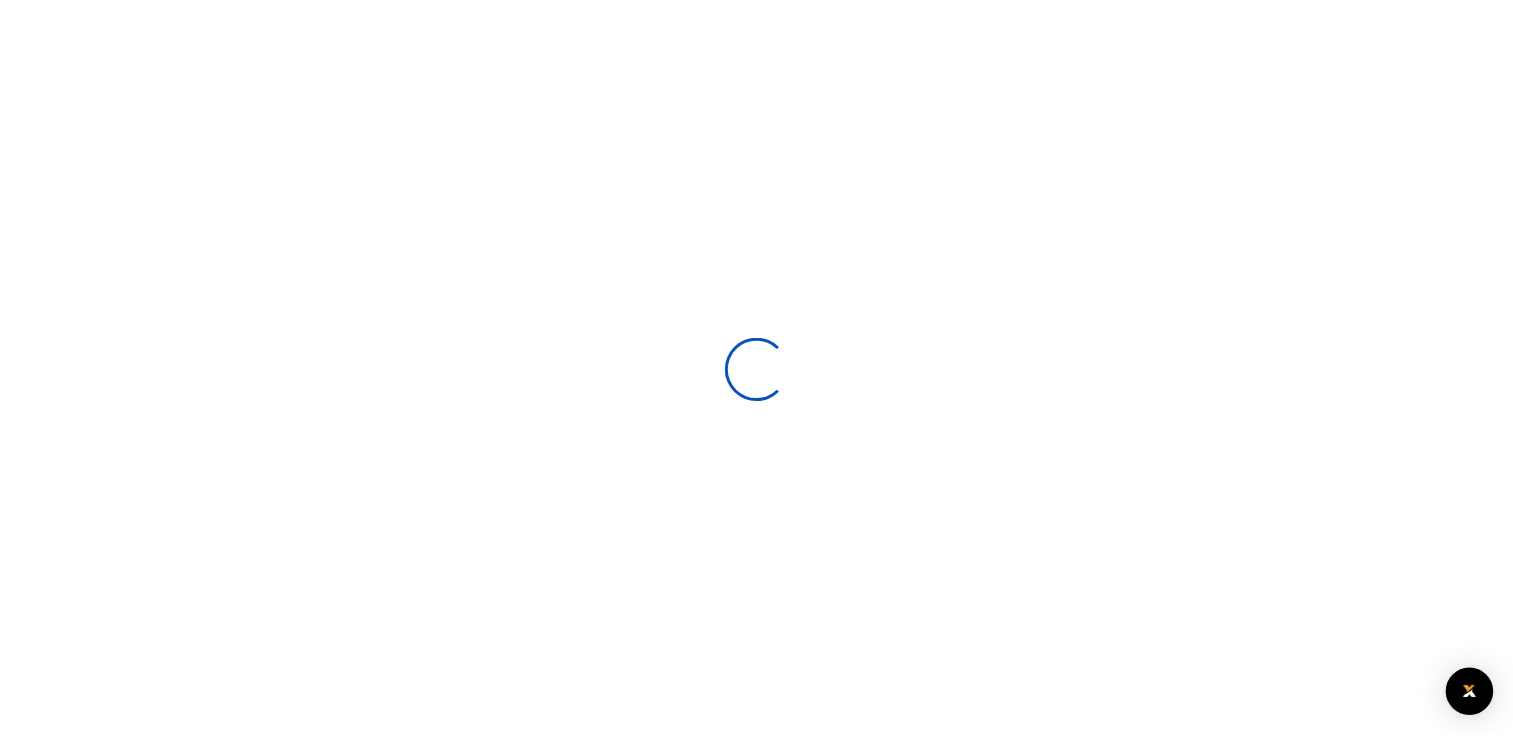 scroll, scrollTop: 0, scrollLeft: 0, axis: both 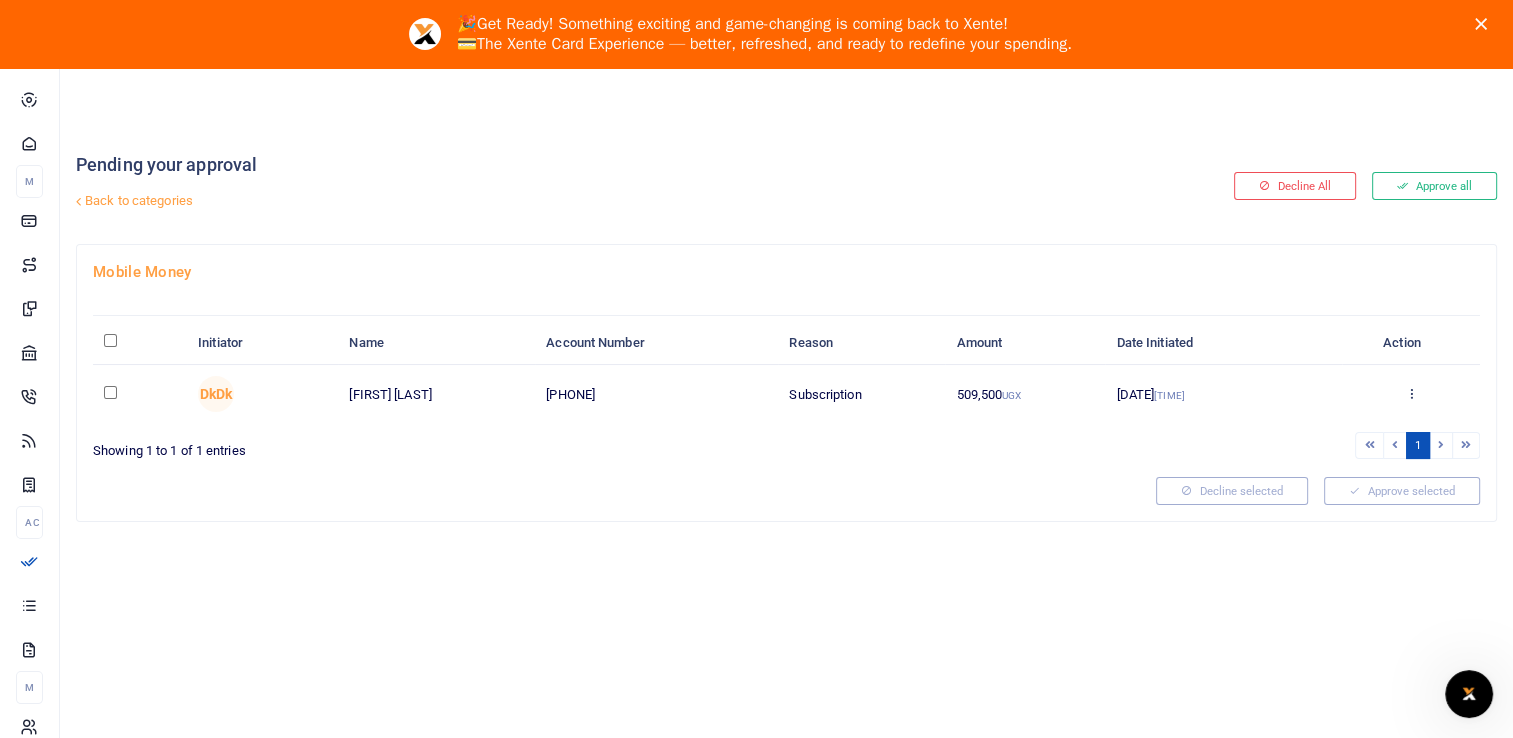 click at bounding box center (140, 394) 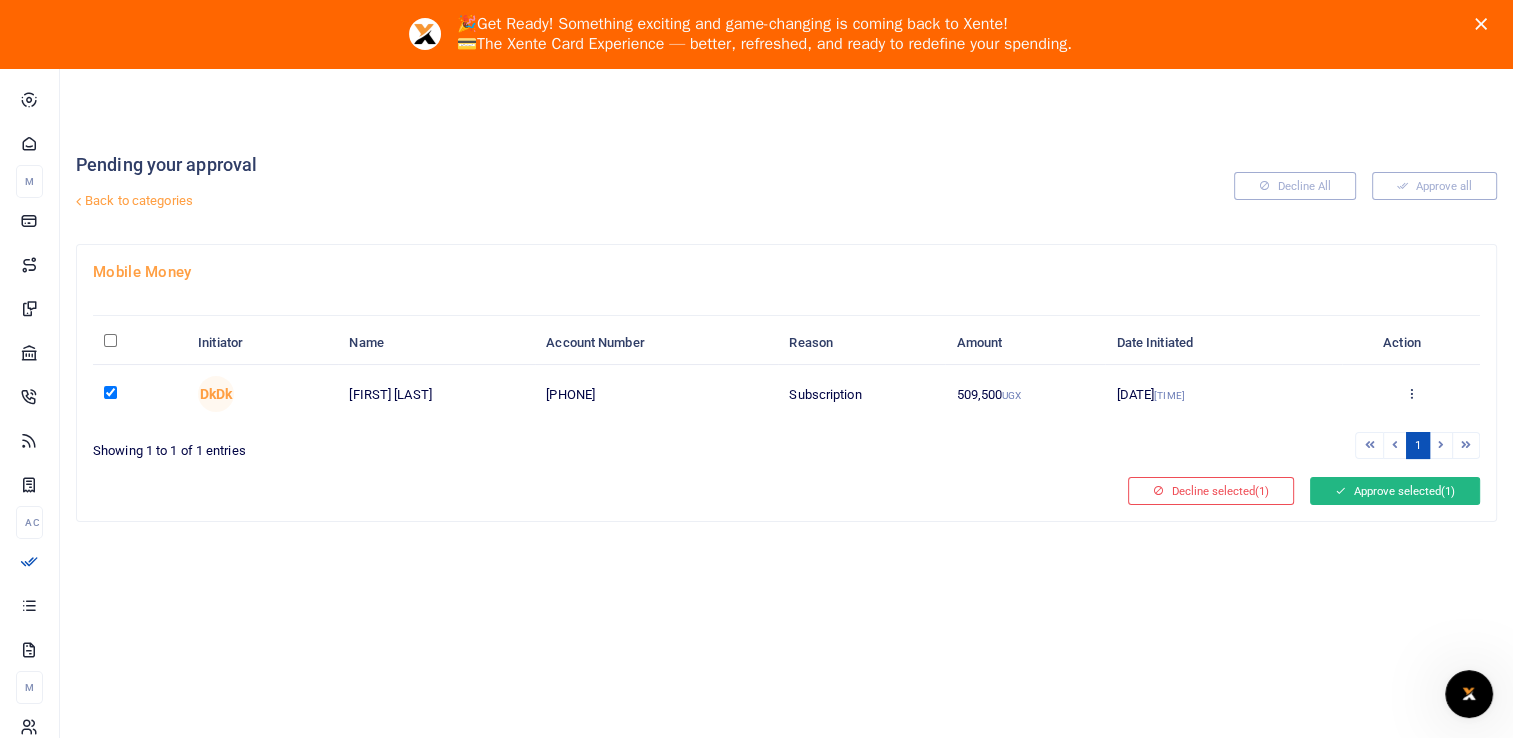 click on "Approve selected  (1)" at bounding box center (1395, 491) 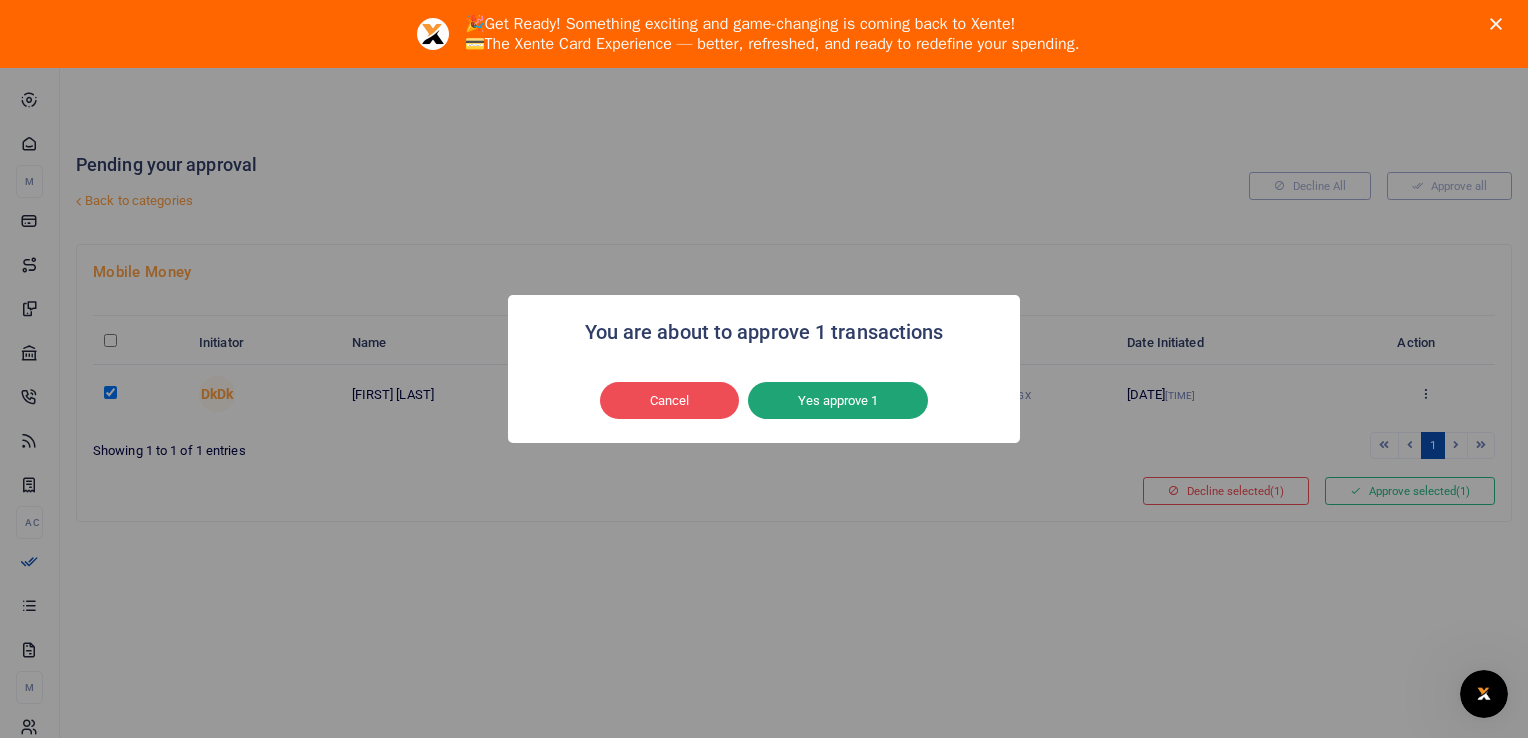 click on "Yes approve 1" at bounding box center [838, 401] 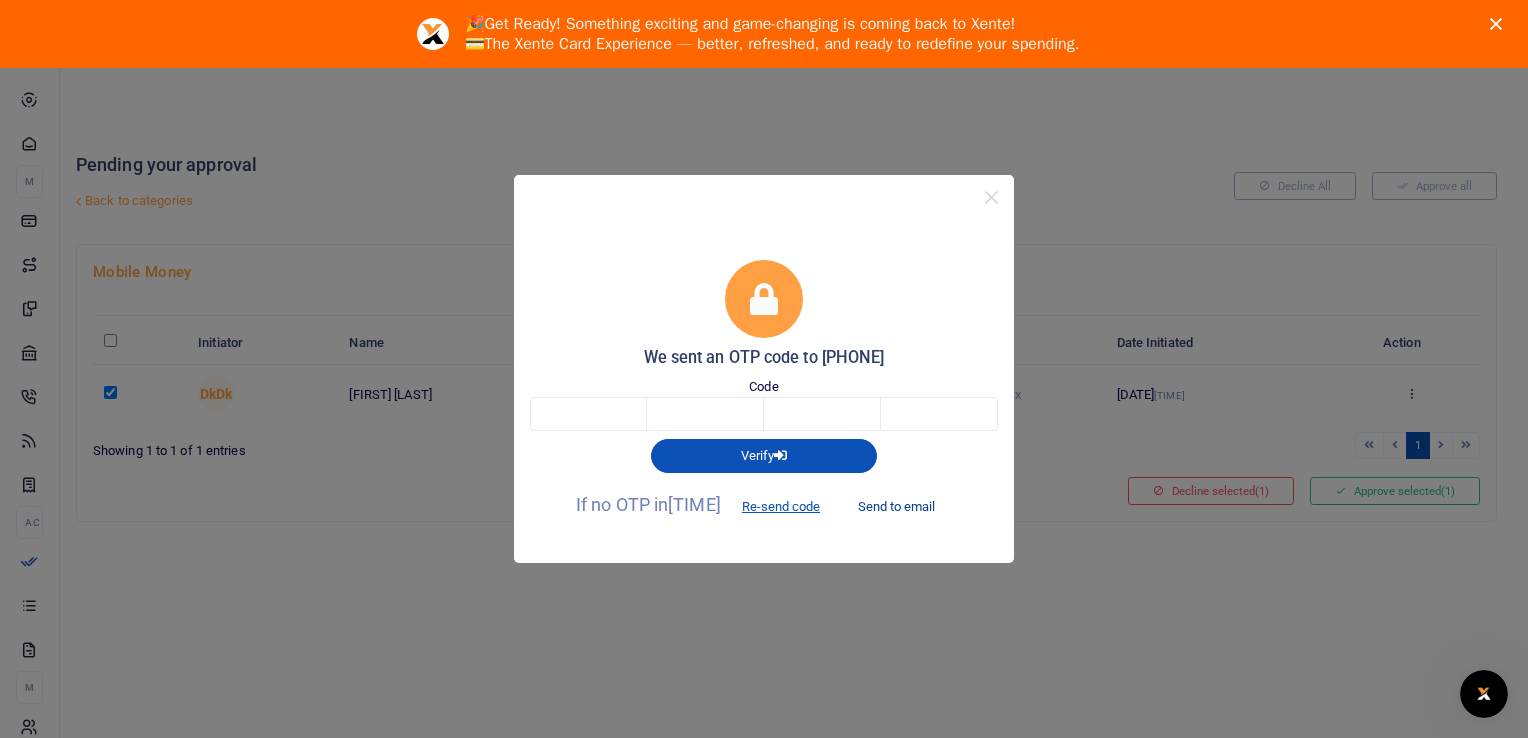 click on "Send to email" at bounding box center (896, 506) 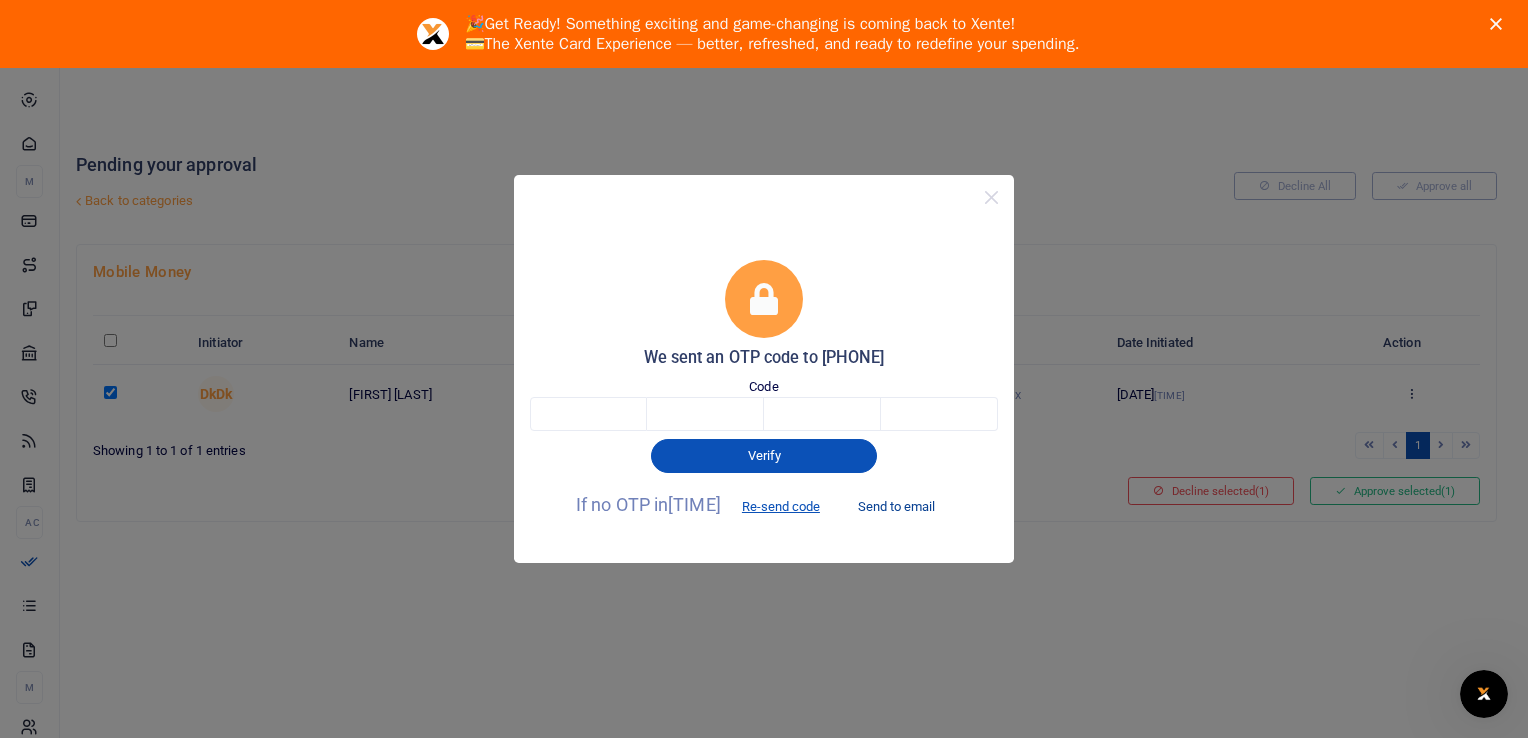 click on "Send to email" at bounding box center (896, 506) 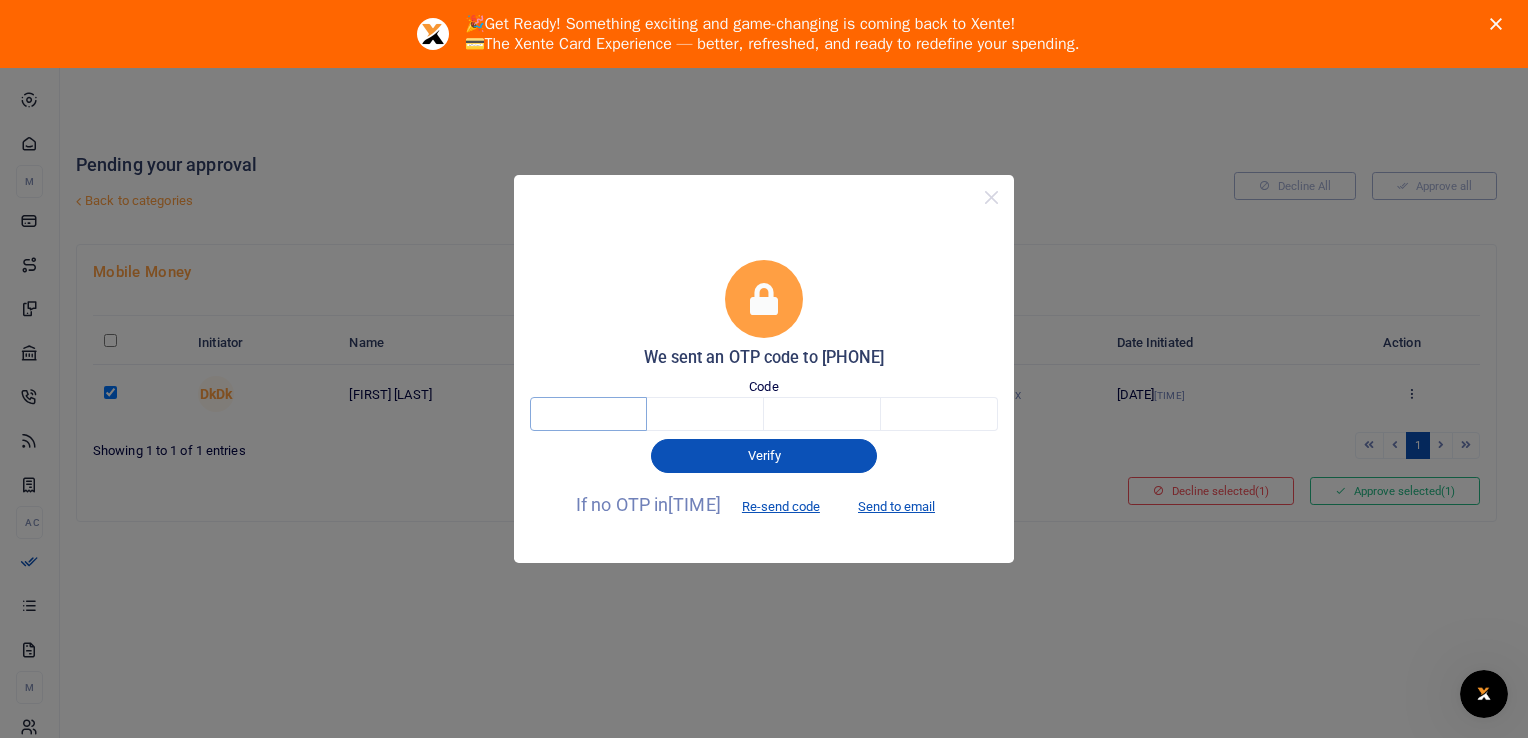 click at bounding box center [588, 414] 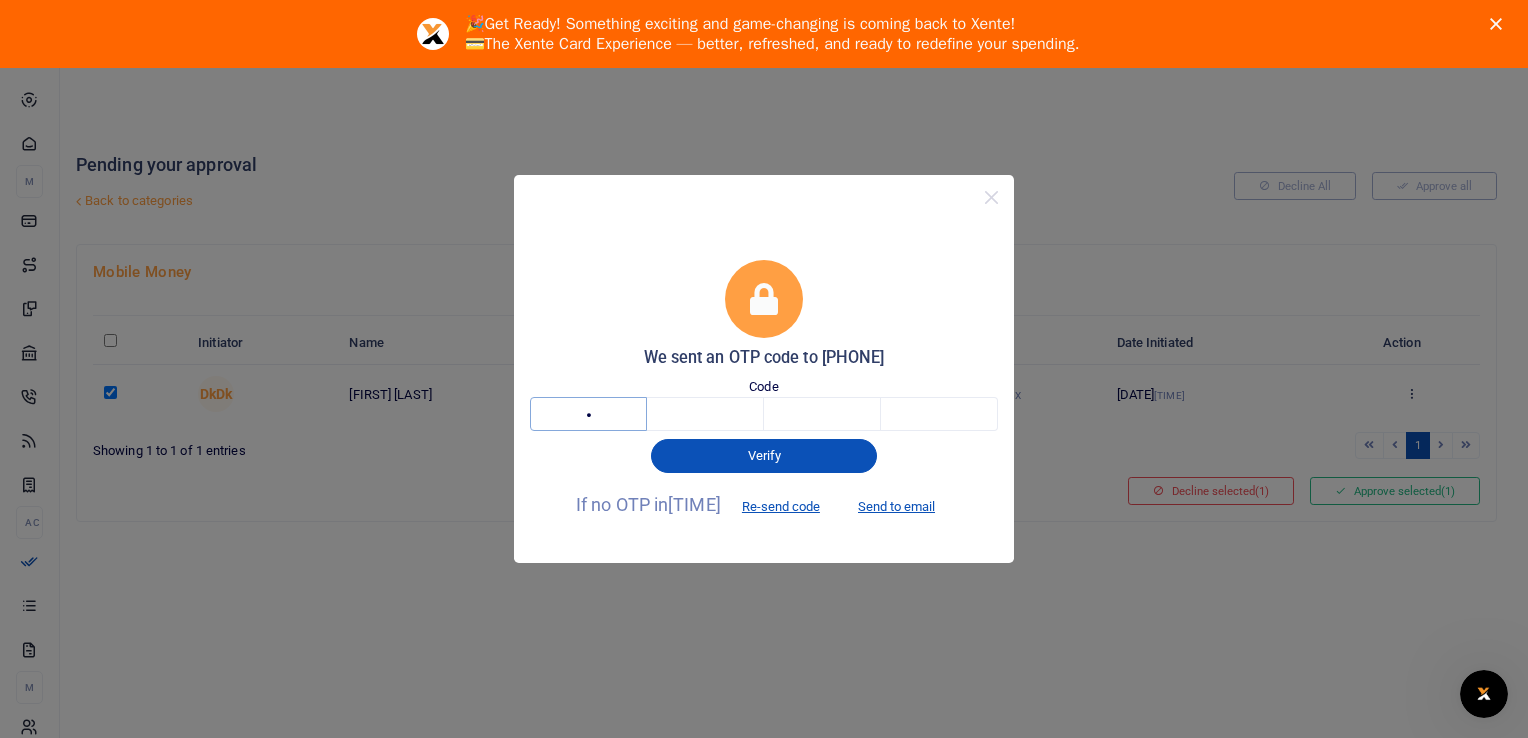 type on "7" 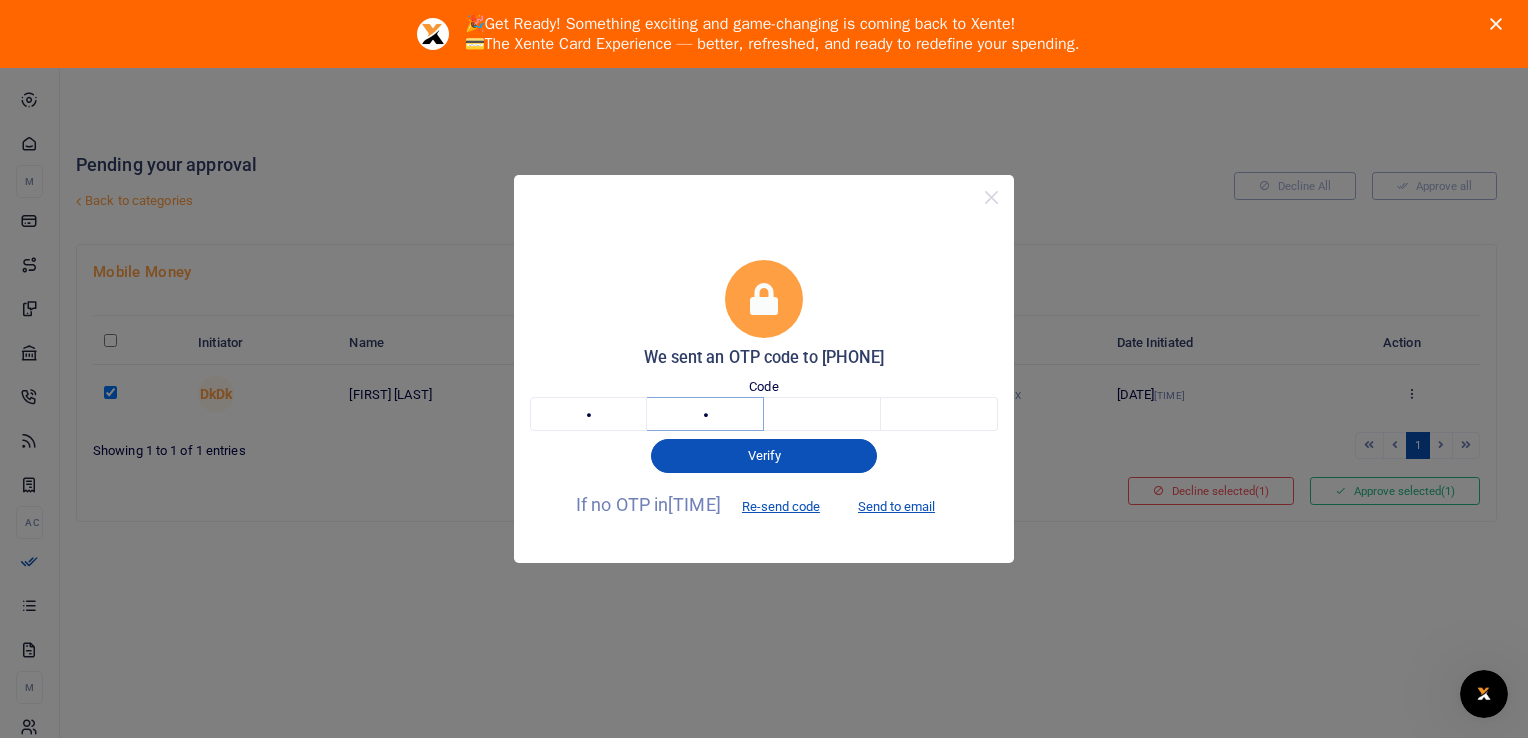 type on "7" 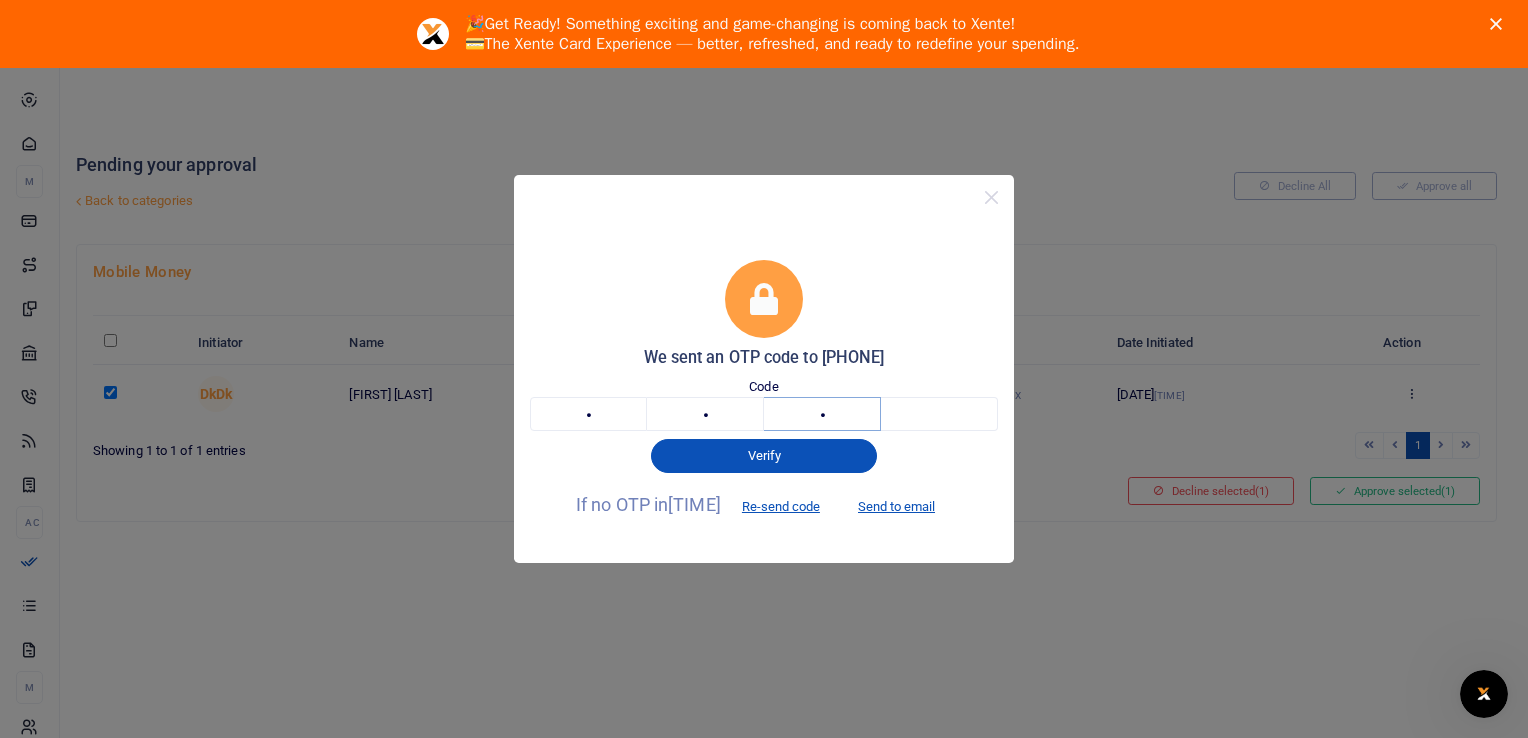 type on "1" 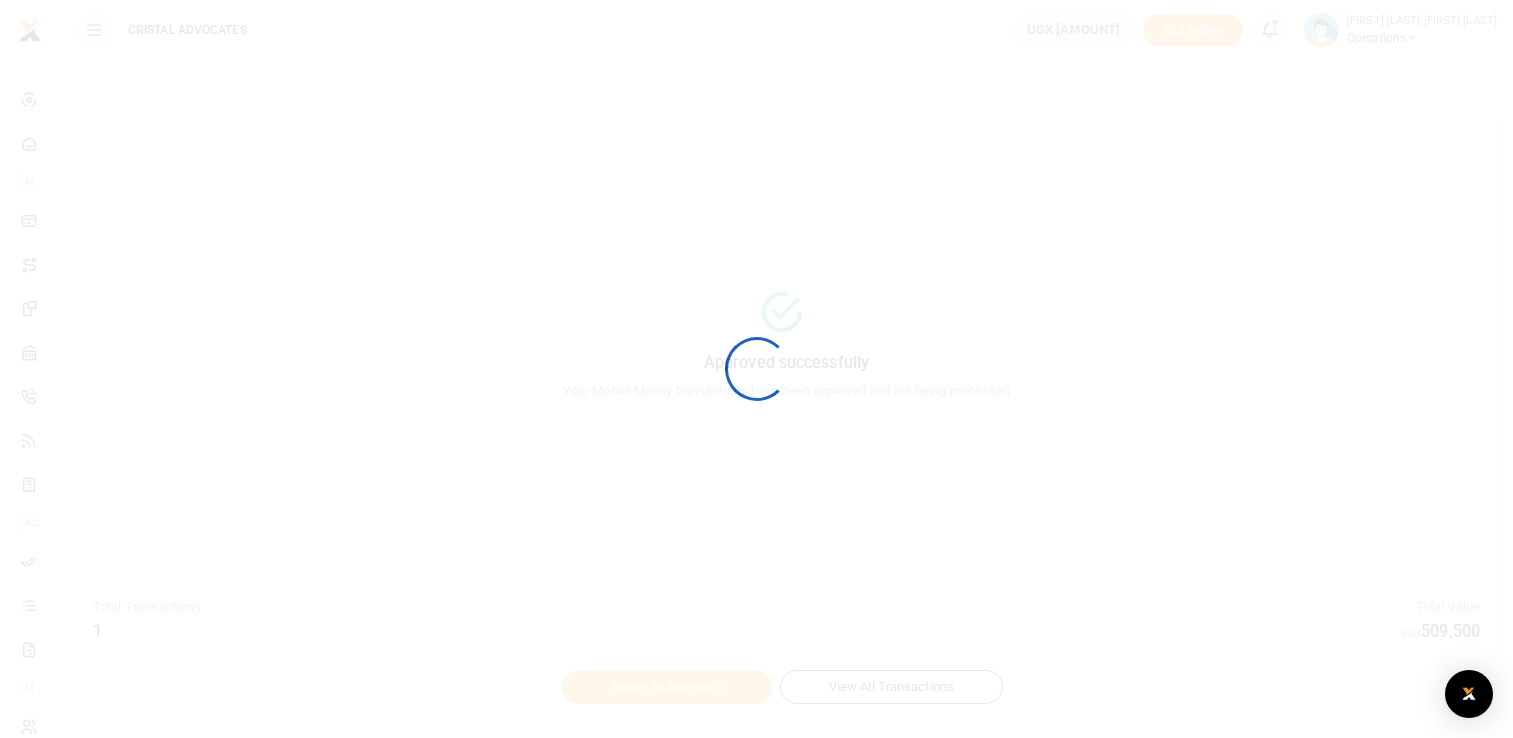 scroll, scrollTop: 0, scrollLeft: 0, axis: both 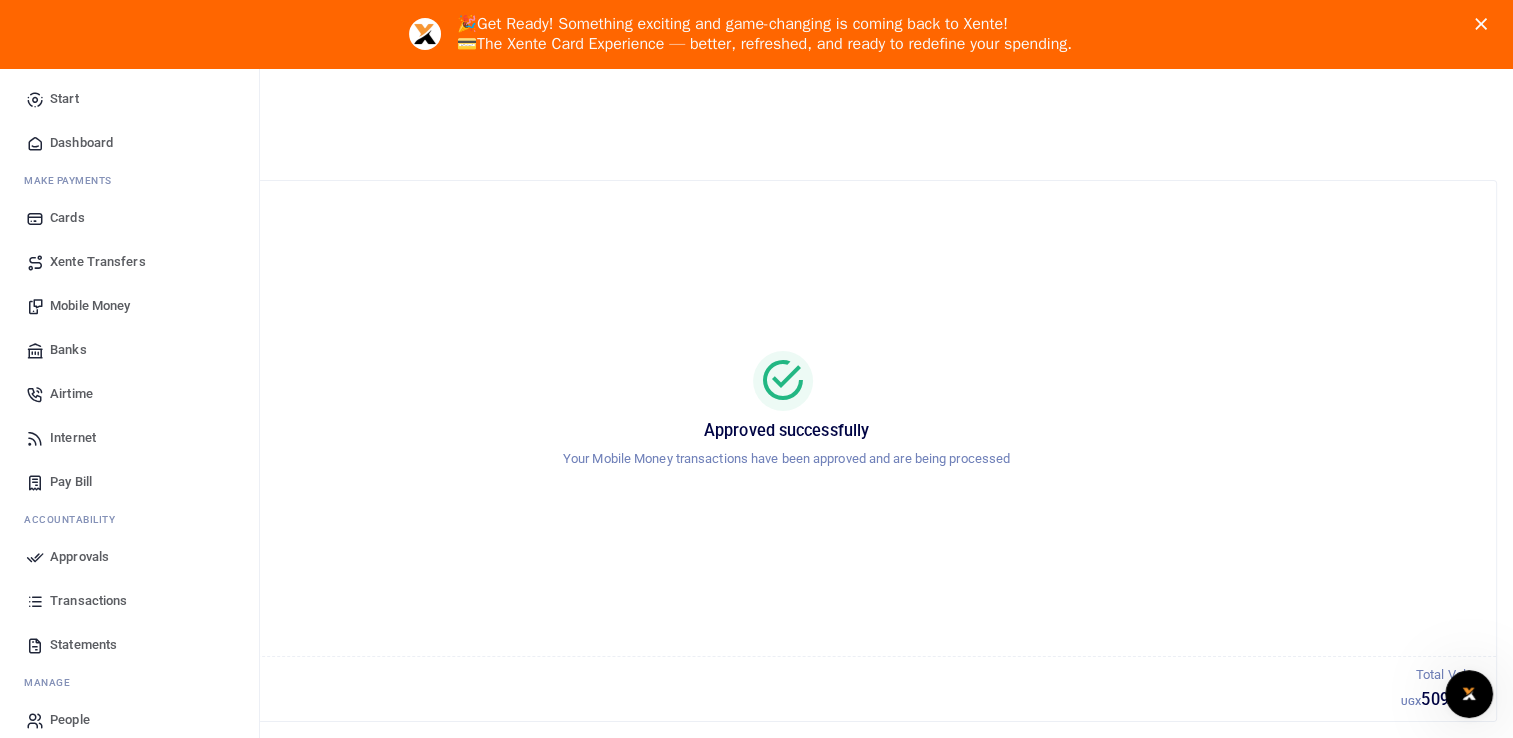 click on "Transactions" at bounding box center (88, 601) 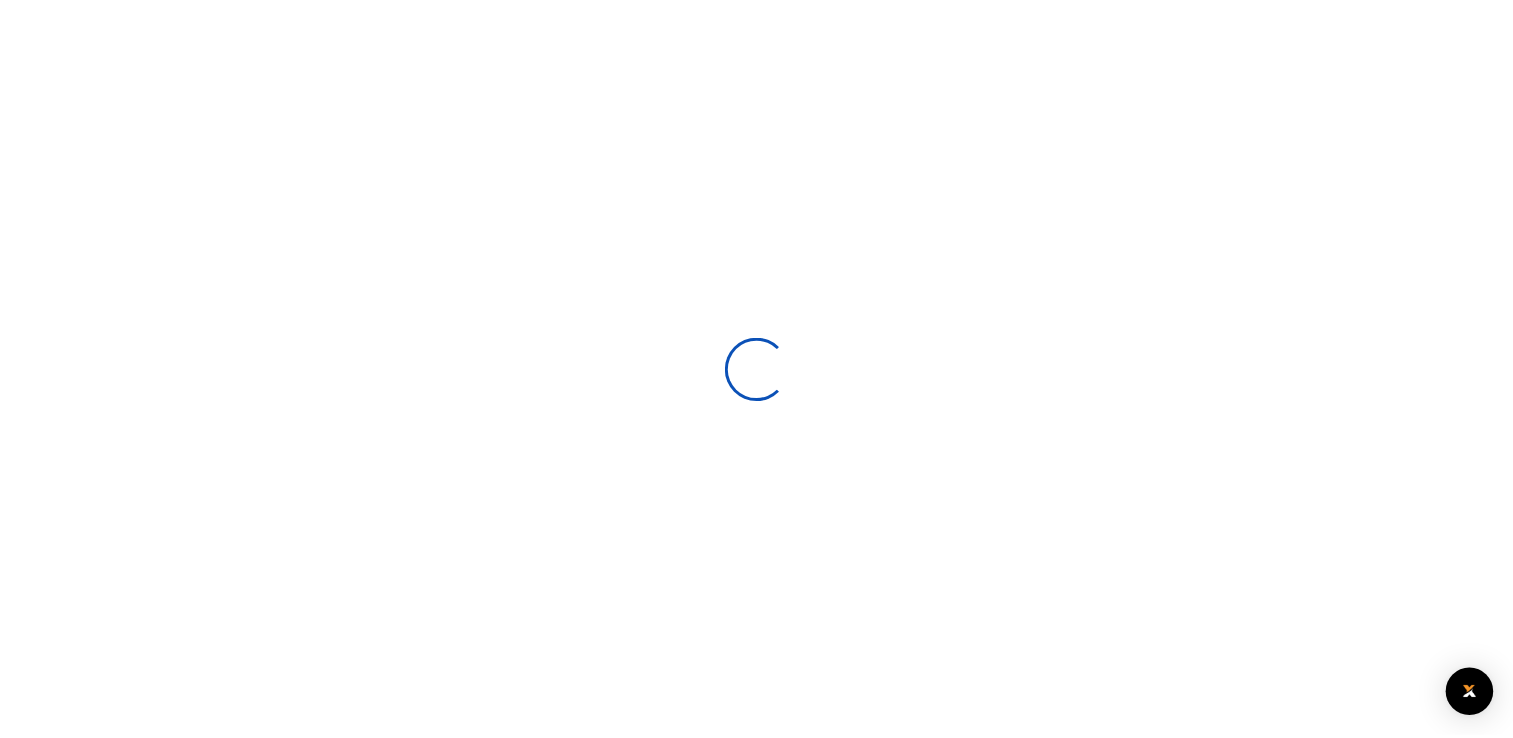 scroll, scrollTop: 0, scrollLeft: 0, axis: both 